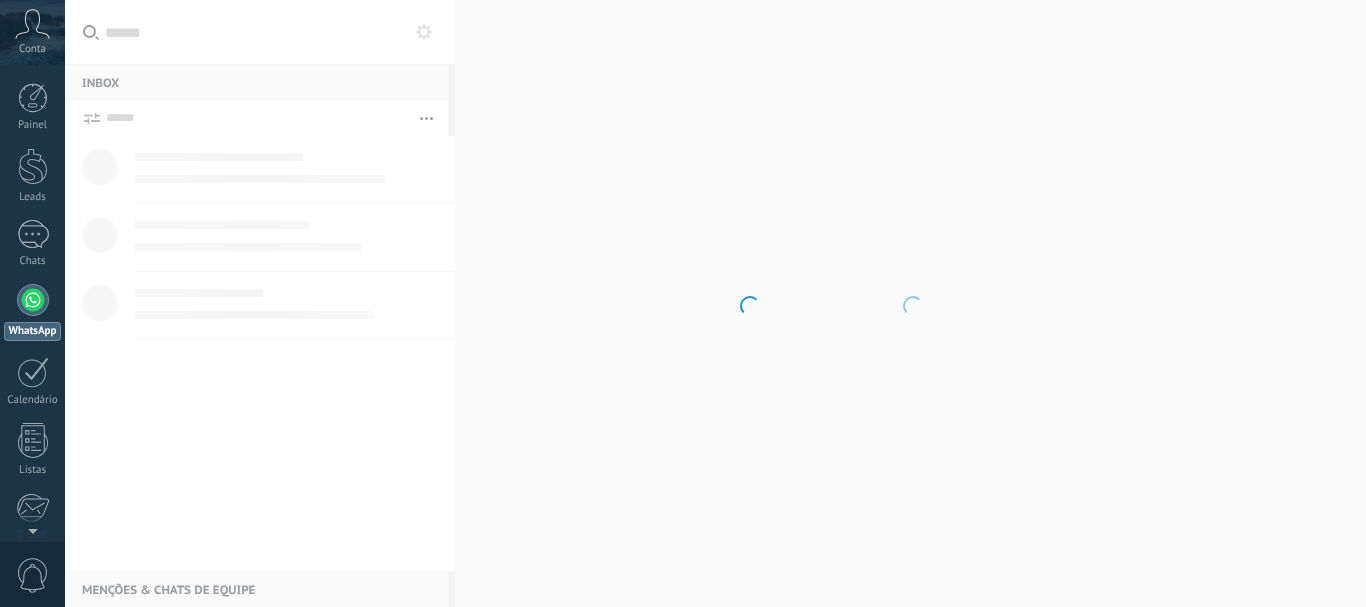 scroll, scrollTop: 0, scrollLeft: 0, axis: both 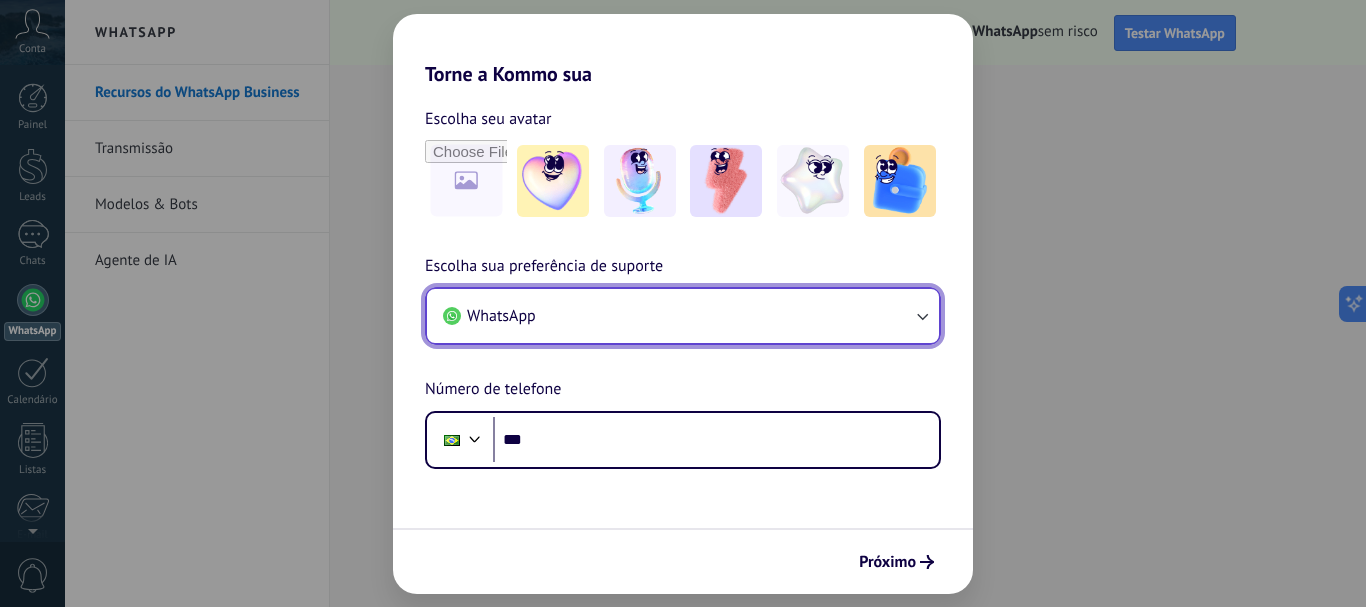 click on "WhatsApp" at bounding box center (683, 316) 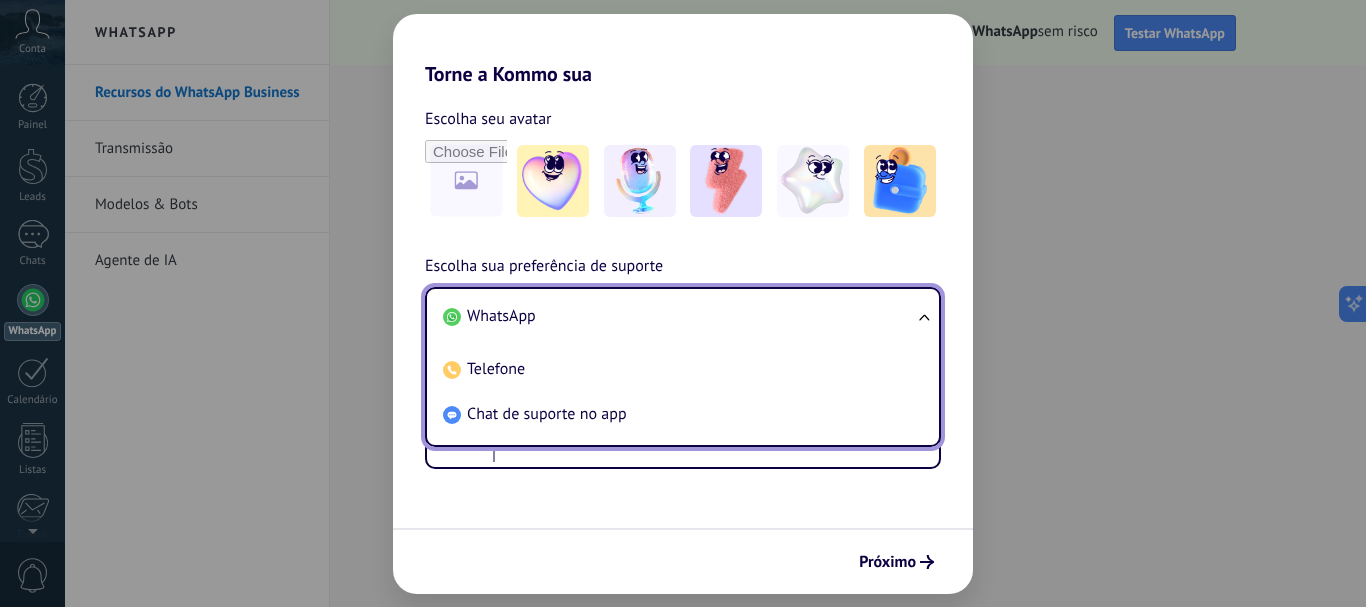 click on "WhatsApp" at bounding box center (679, 316) 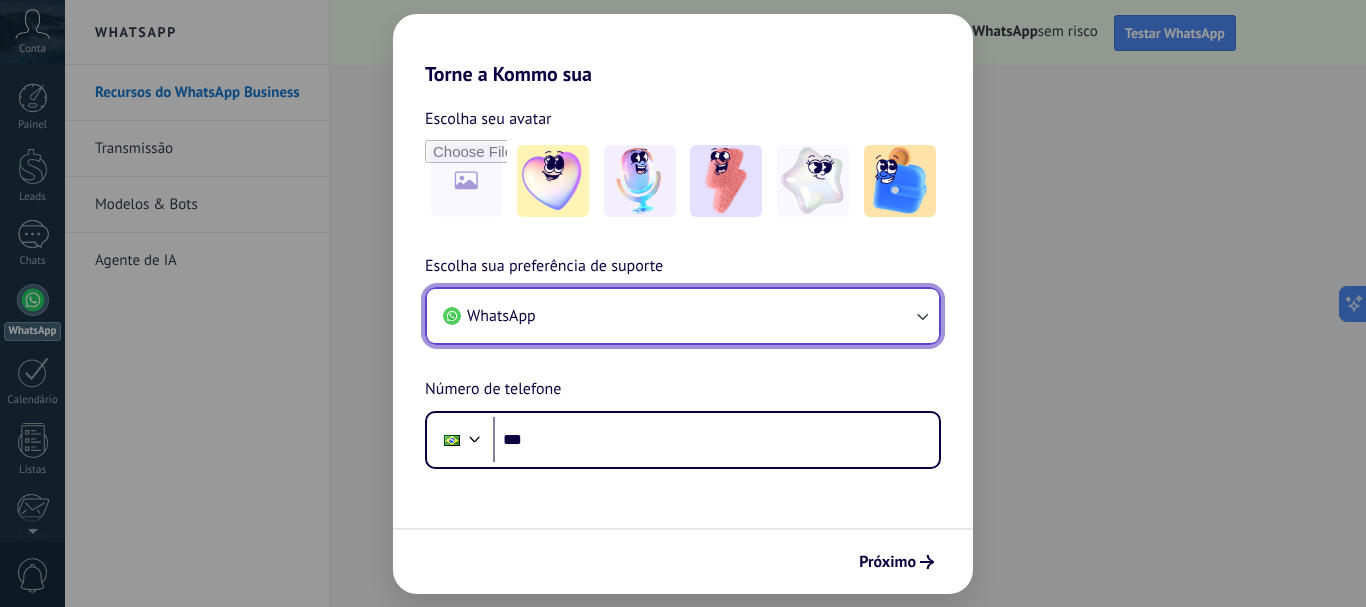 scroll, scrollTop: 0, scrollLeft: 0, axis: both 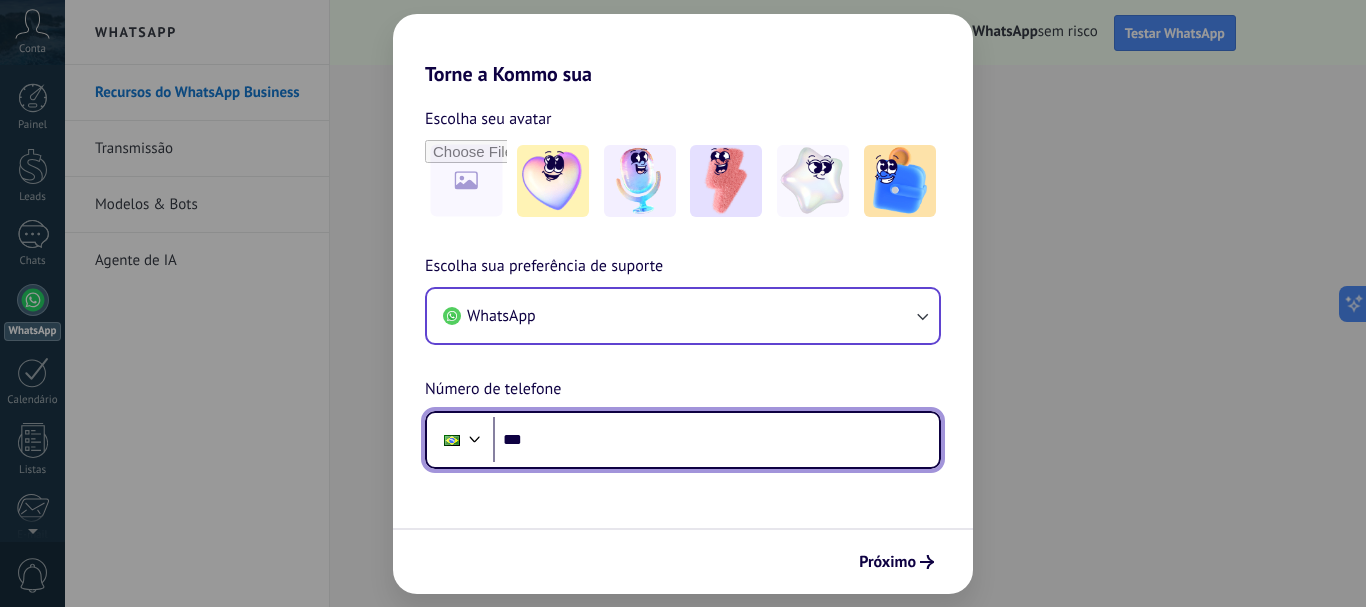 click on "***" at bounding box center [716, 440] 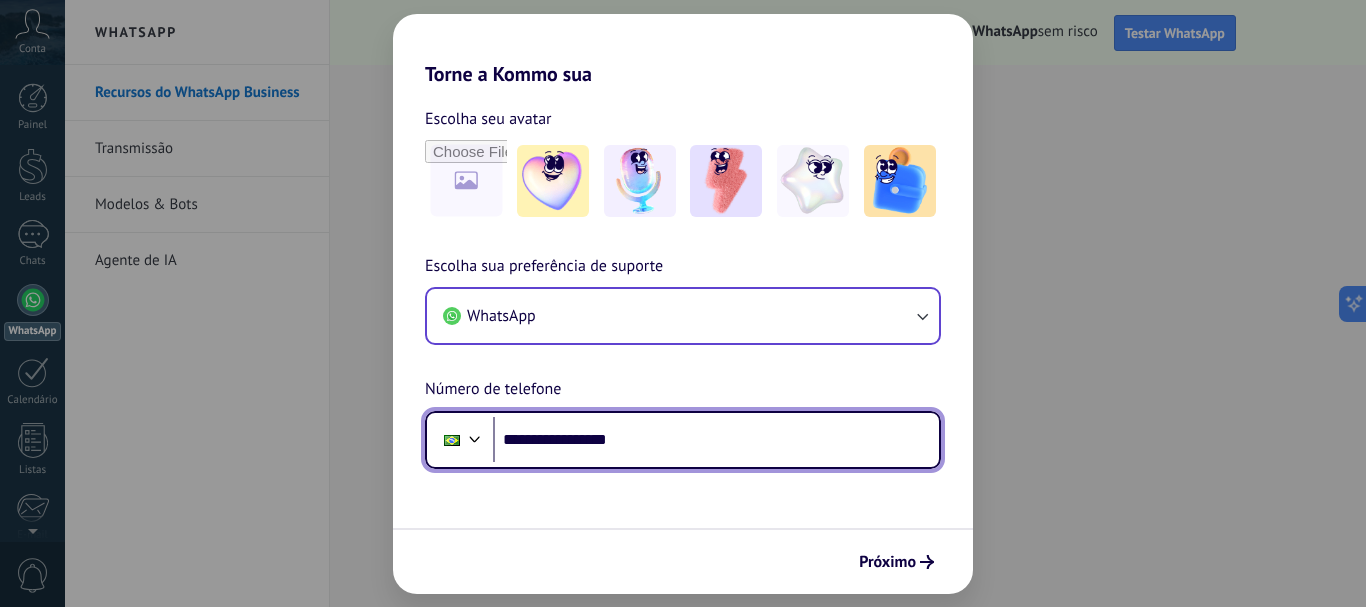 type on "**********" 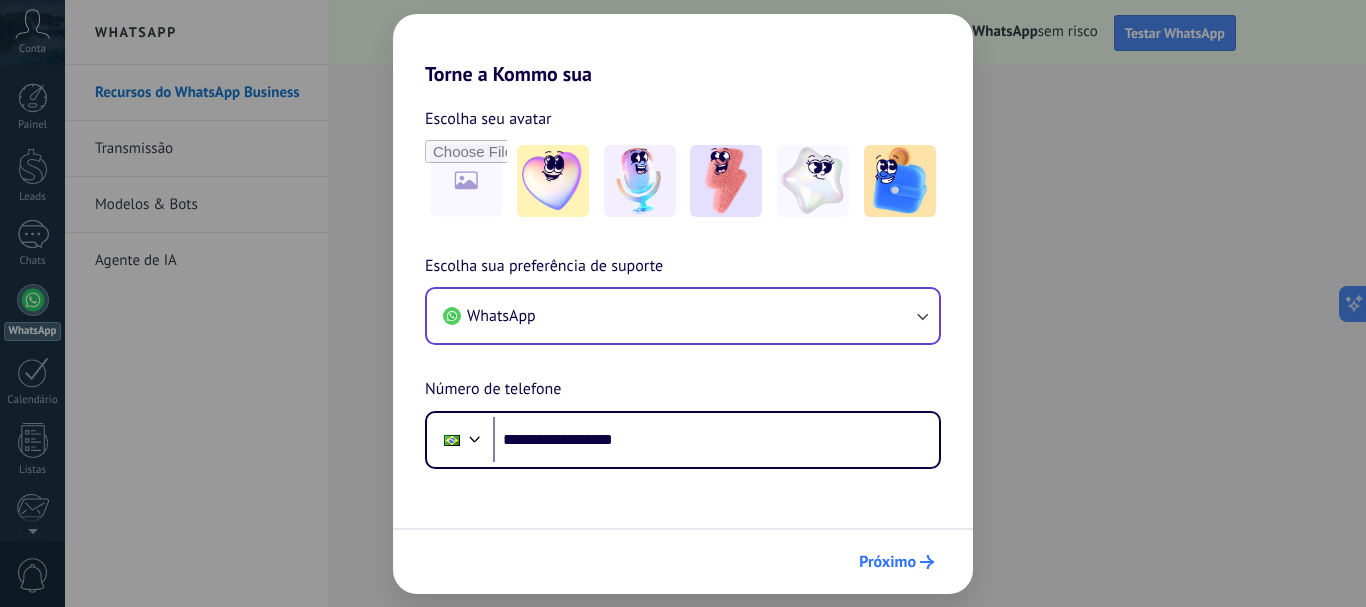 click on "Próximo" at bounding box center (896, 562) 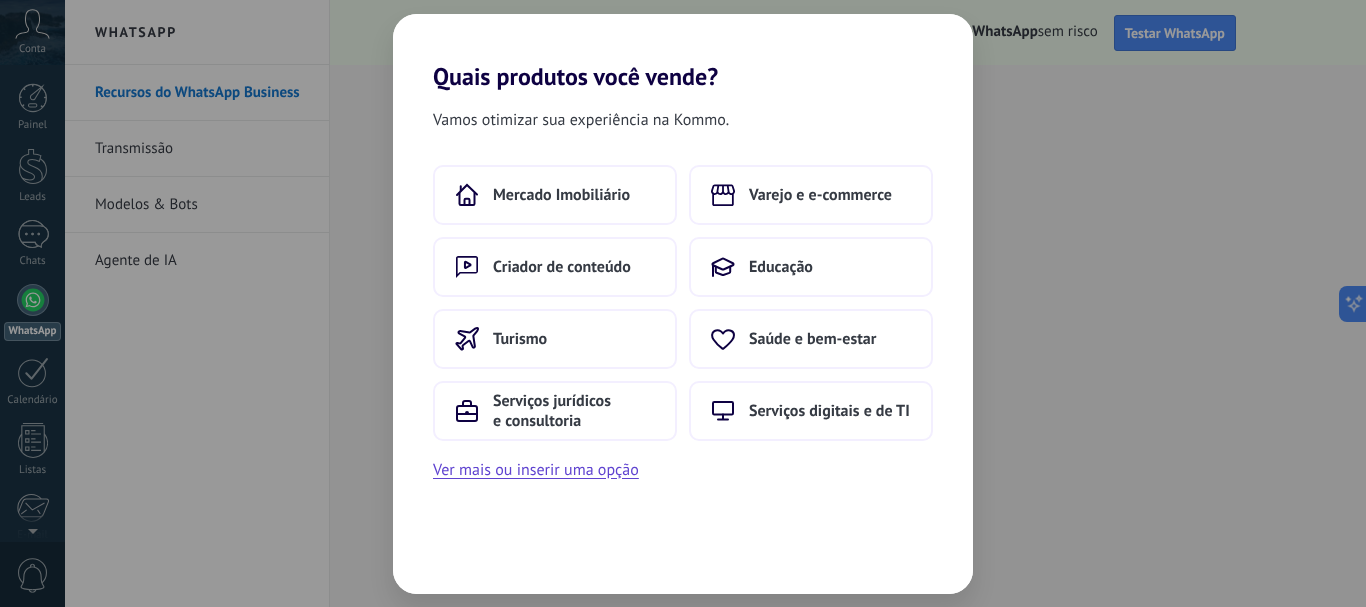 scroll, scrollTop: 0, scrollLeft: 0, axis: both 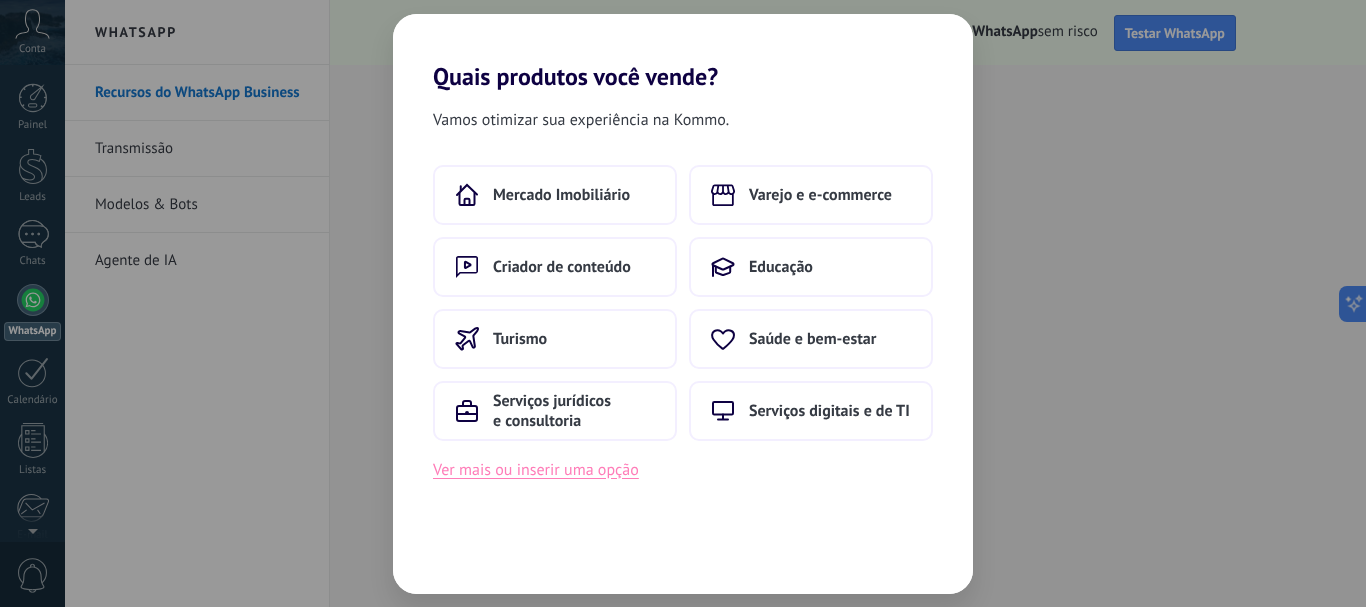 click on "Ver mais ou inserir uma opção" at bounding box center [536, 470] 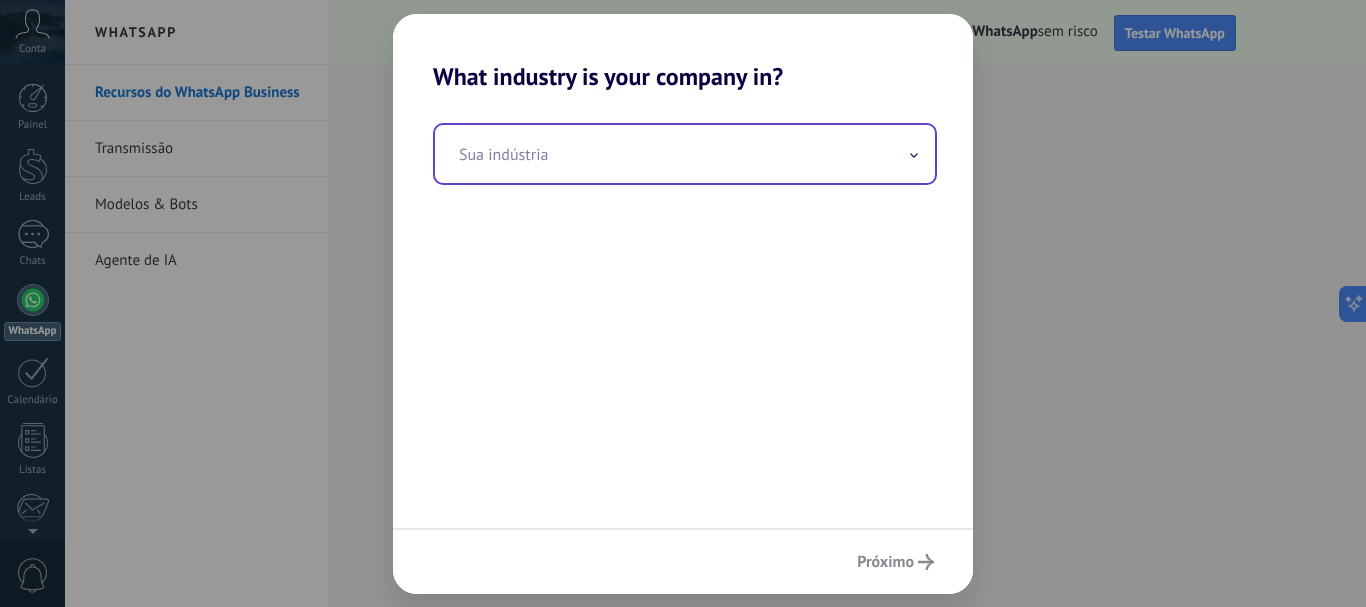 click at bounding box center [685, 154] 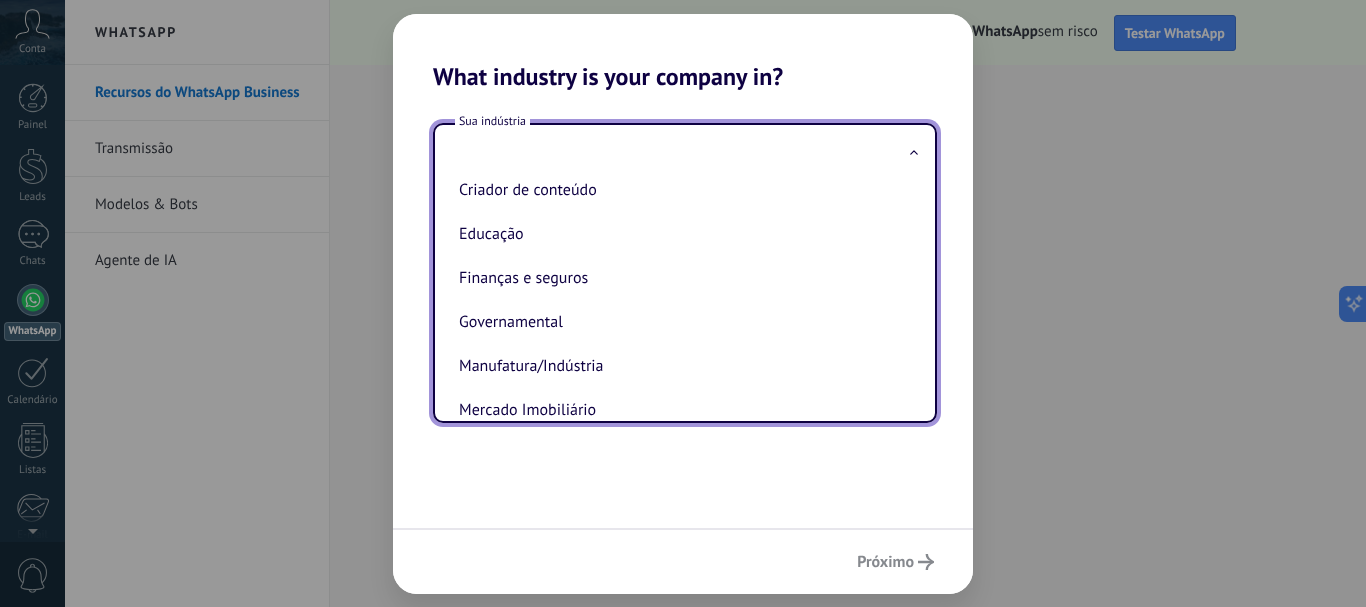 scroll, scrollTop: 0, scrollLeft: 0, axis: both 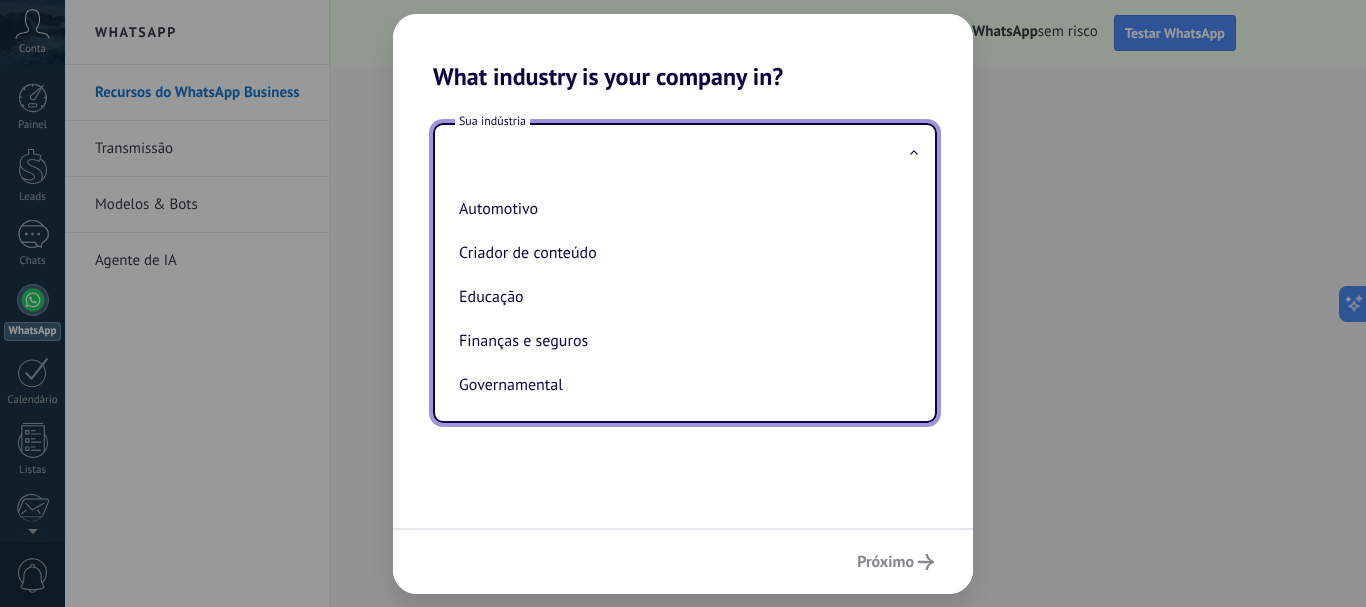 click at bounding box center (685, 154) 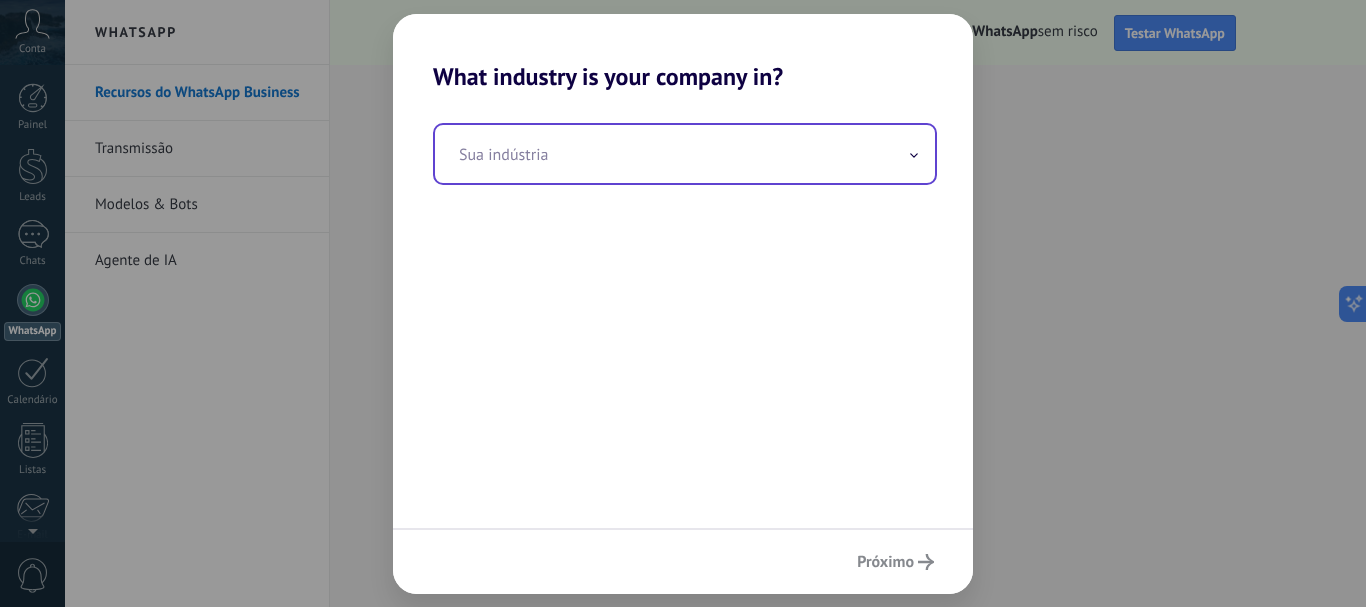 click at bounding box center (685, 154) 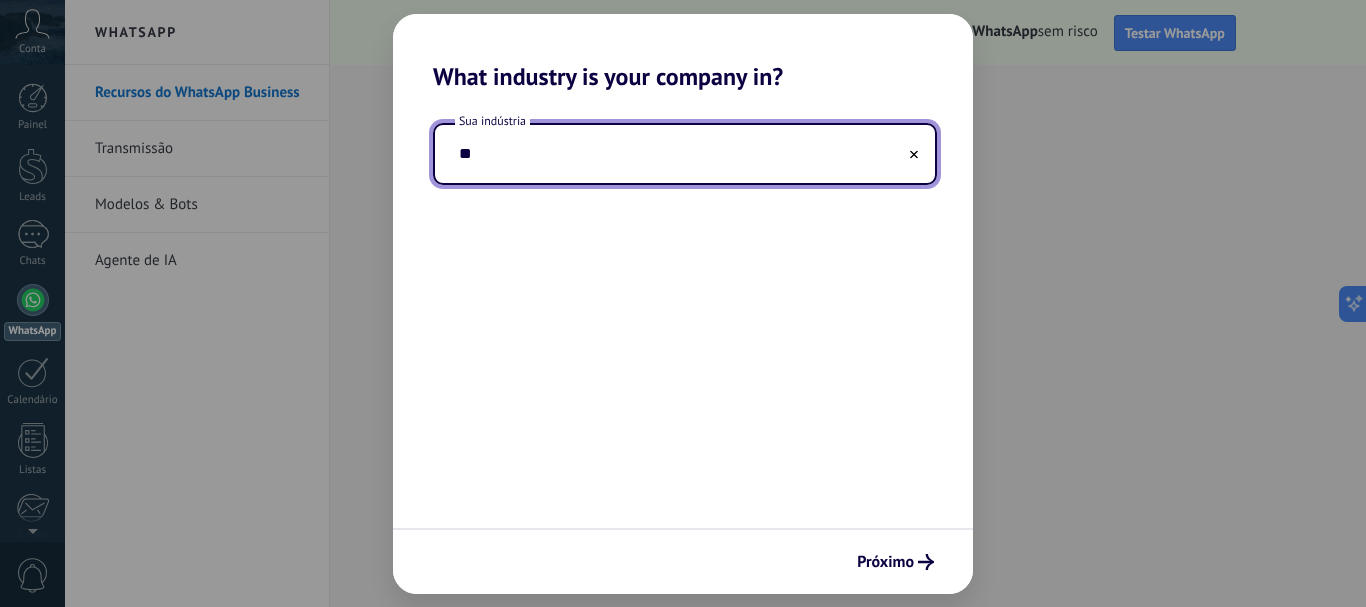 type on "*" 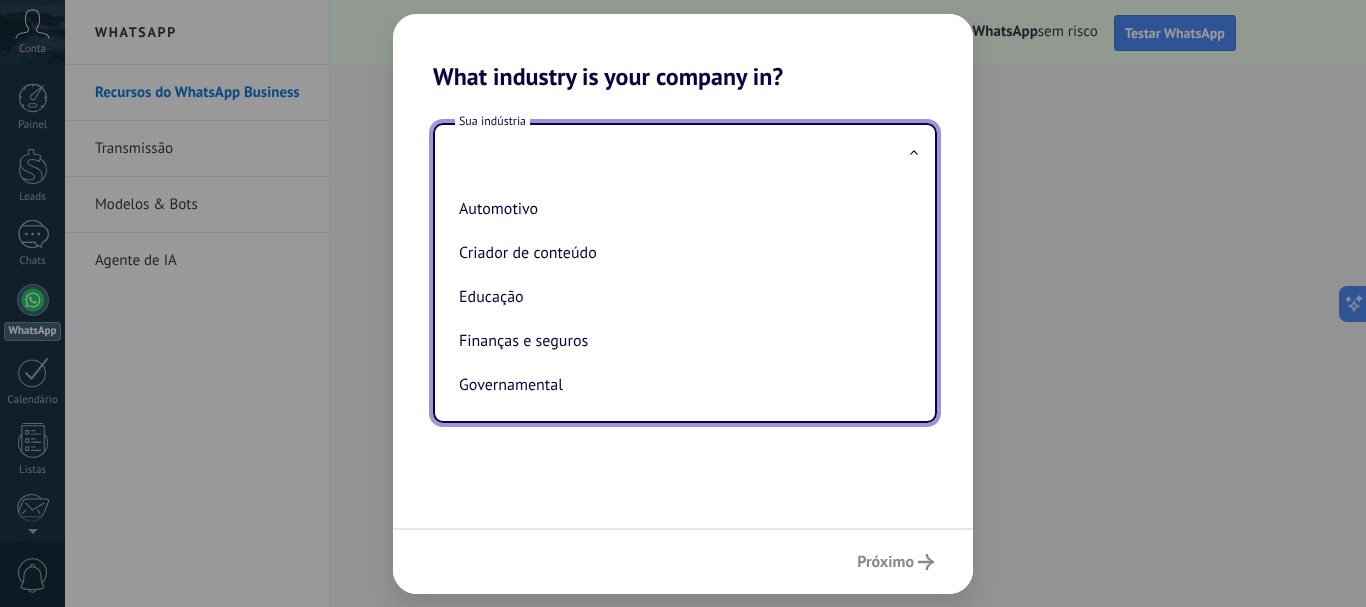 drag, startPoint x: 728, startPoint y: 484, endPoint x: 717, endPoint y: 476, distance: 13.601471 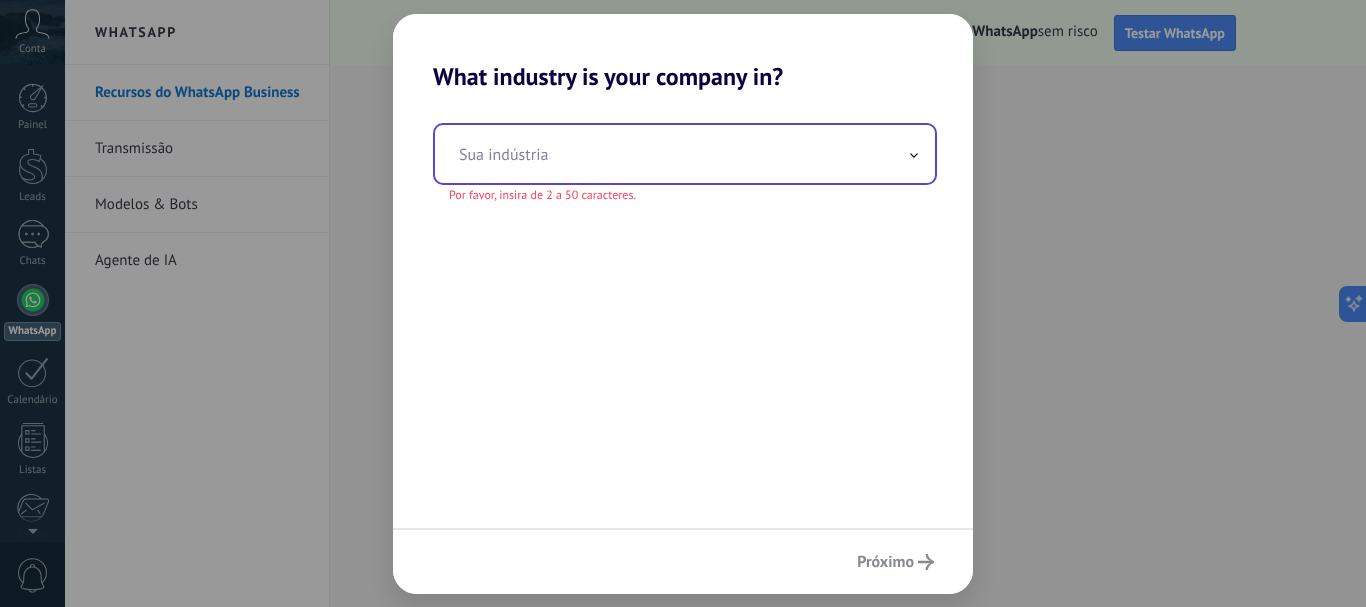 click at bounding box center [685, 154] 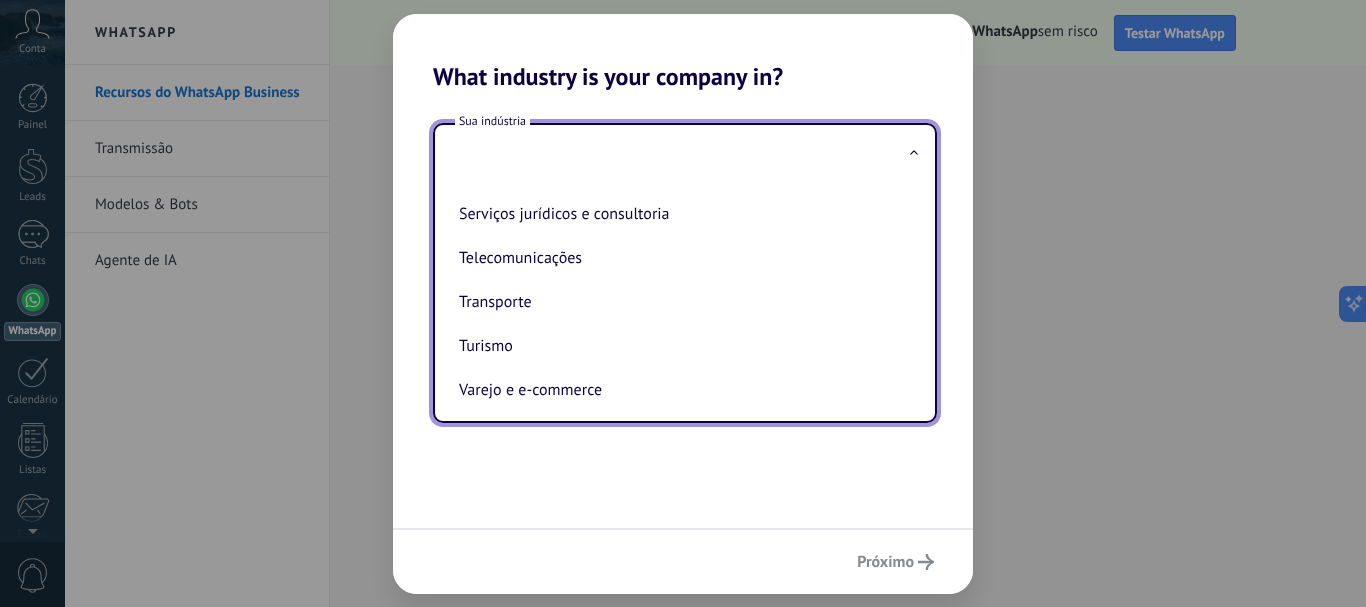 scroll, scrollTop: 530, scrollLeft: 0, axis: vertical 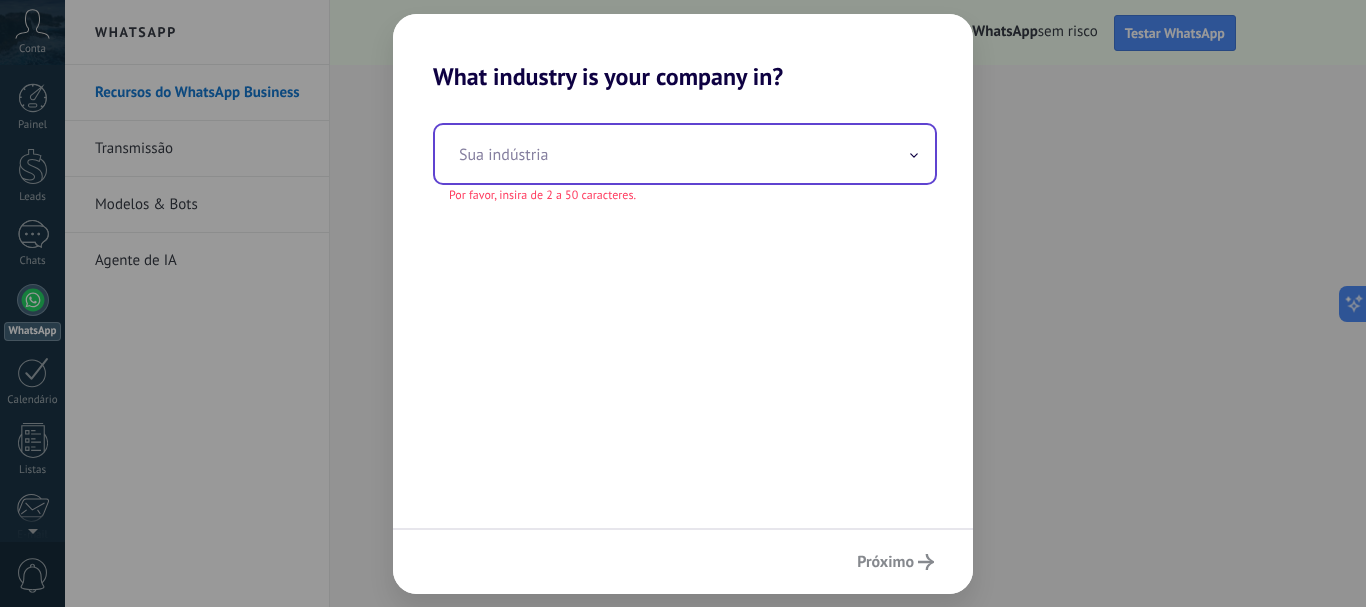 drag, startPoint x: 884, startPoint y: 563, endPoint x: 846, endPoint y: 492, distance: 80.529495 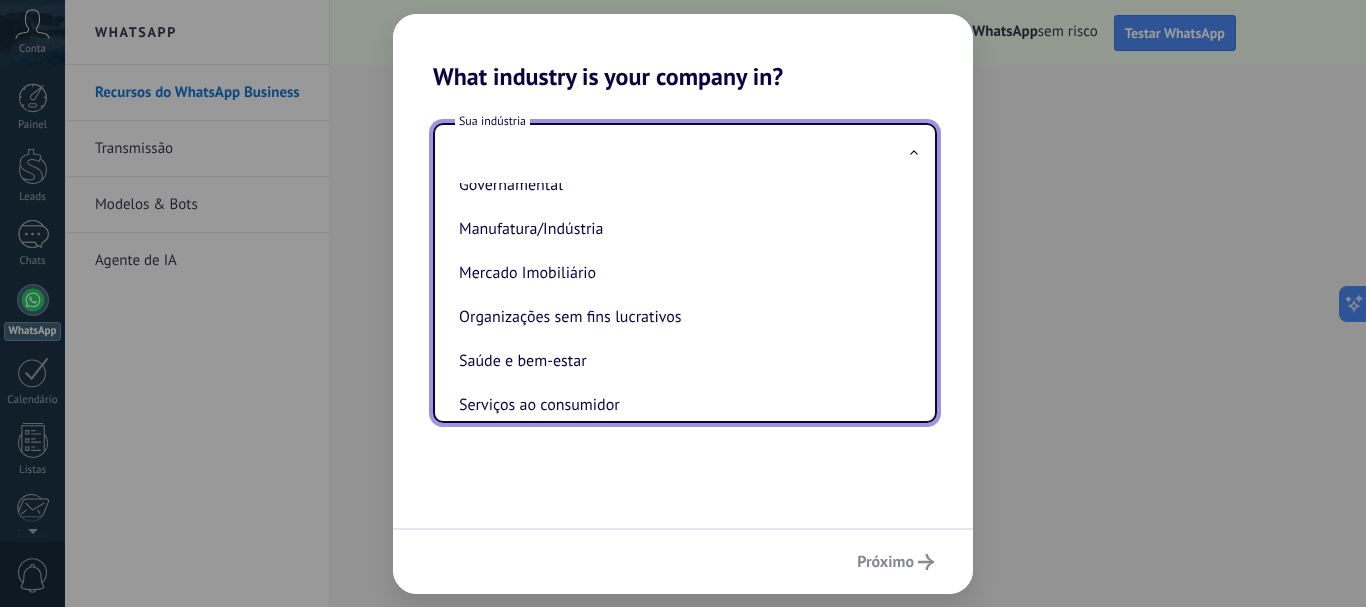 scroll, scrollTop: 0, scrollLeft: 0, axis: both 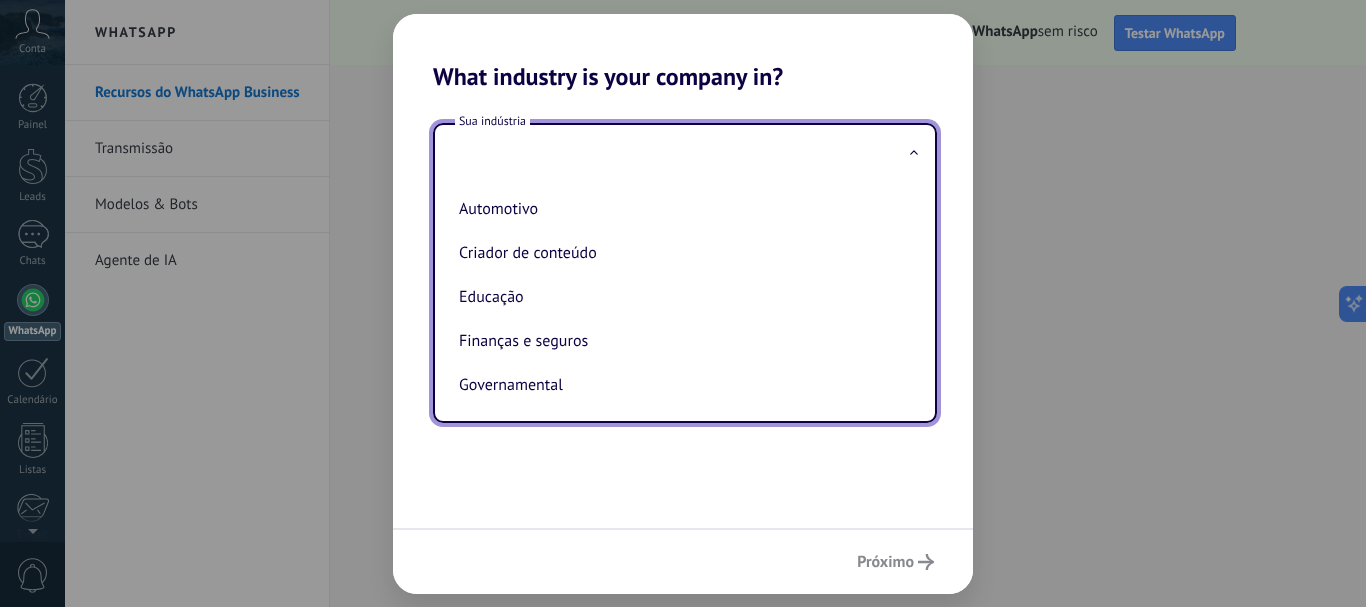 click at bounding box center (685, 154) 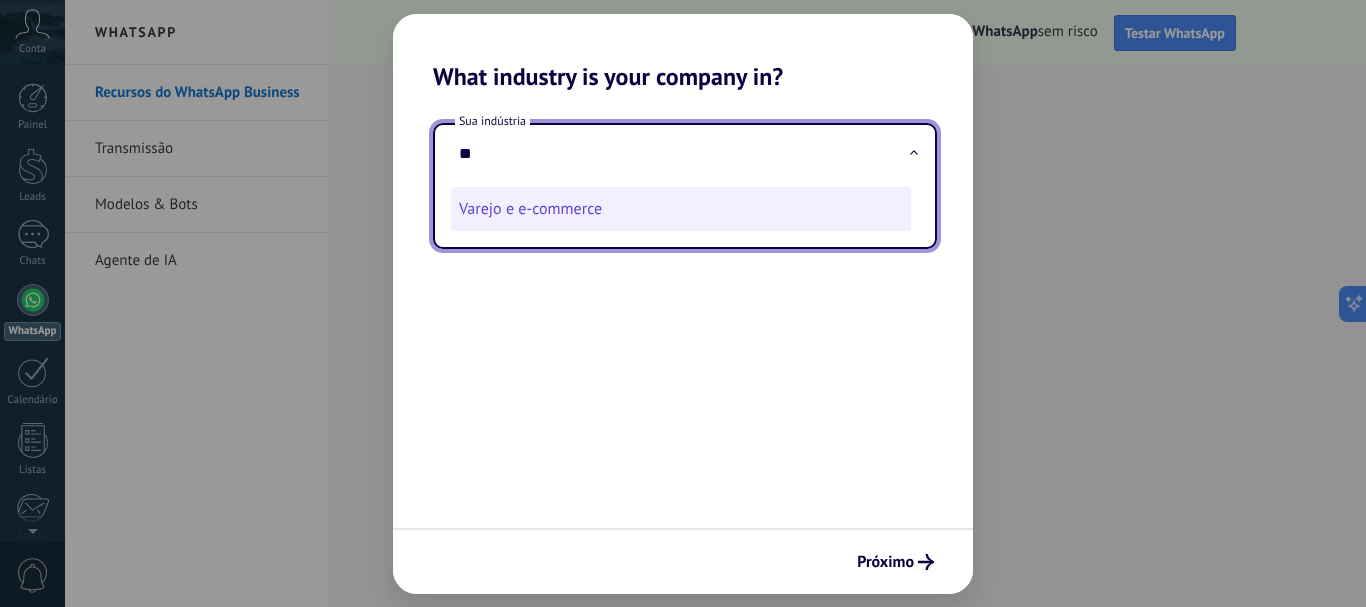 click on "Varejo e e-commerce" at bounding box center [681, 209] 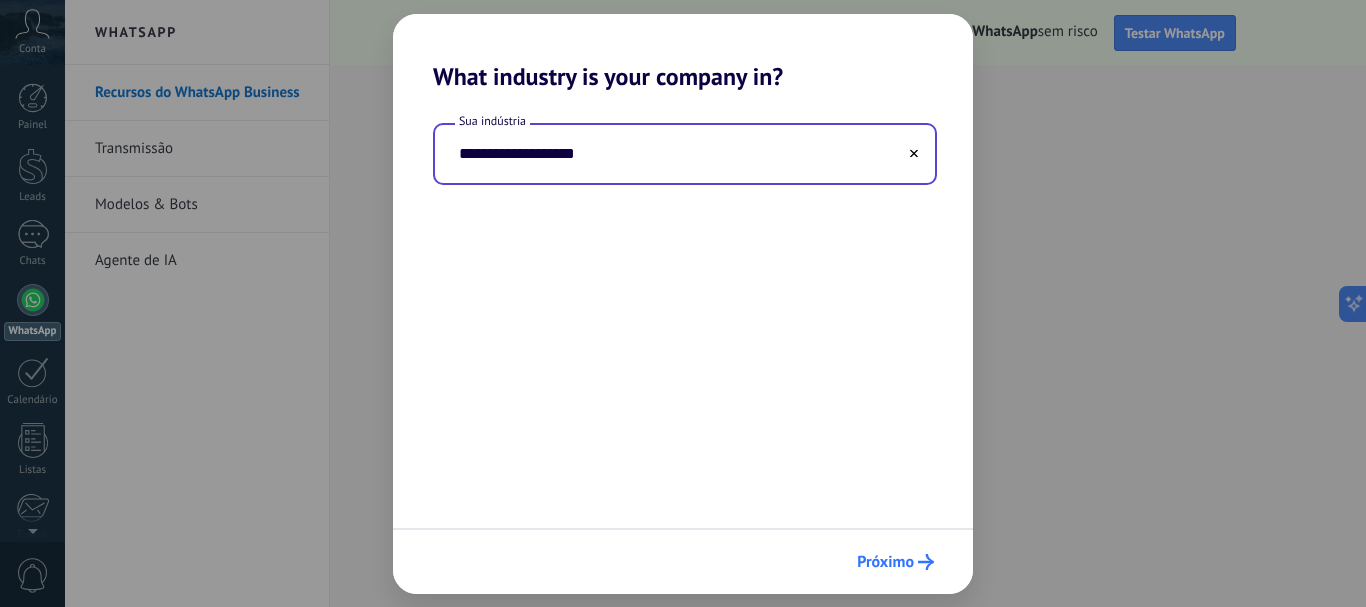 click on "Próximo" at bounding box center [885, 562] 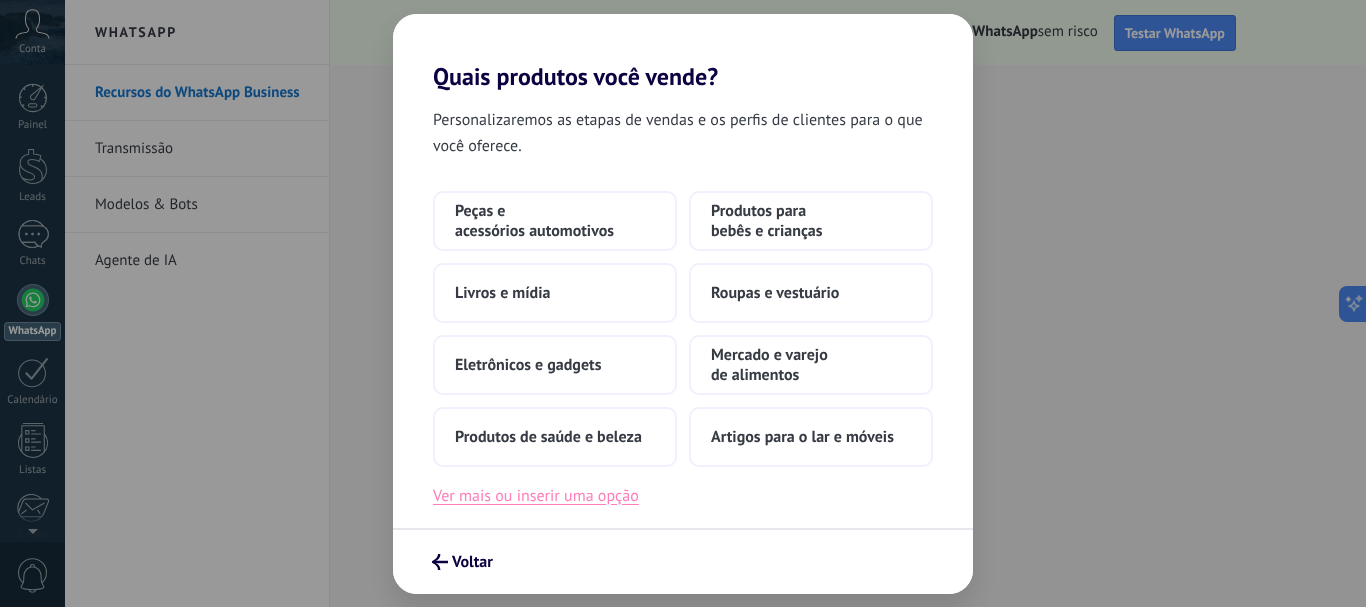 click on "Ver mais ou inserir uma opção" at bounding box center [536, 496] 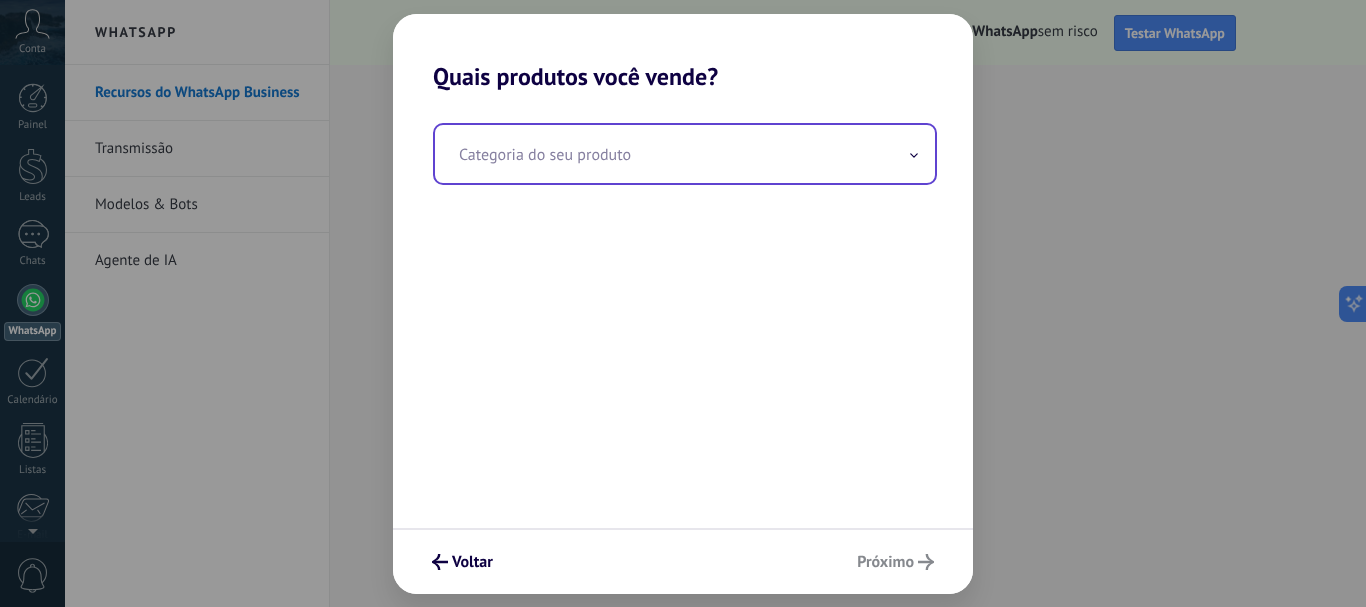 click at bounding box center [685, 154] 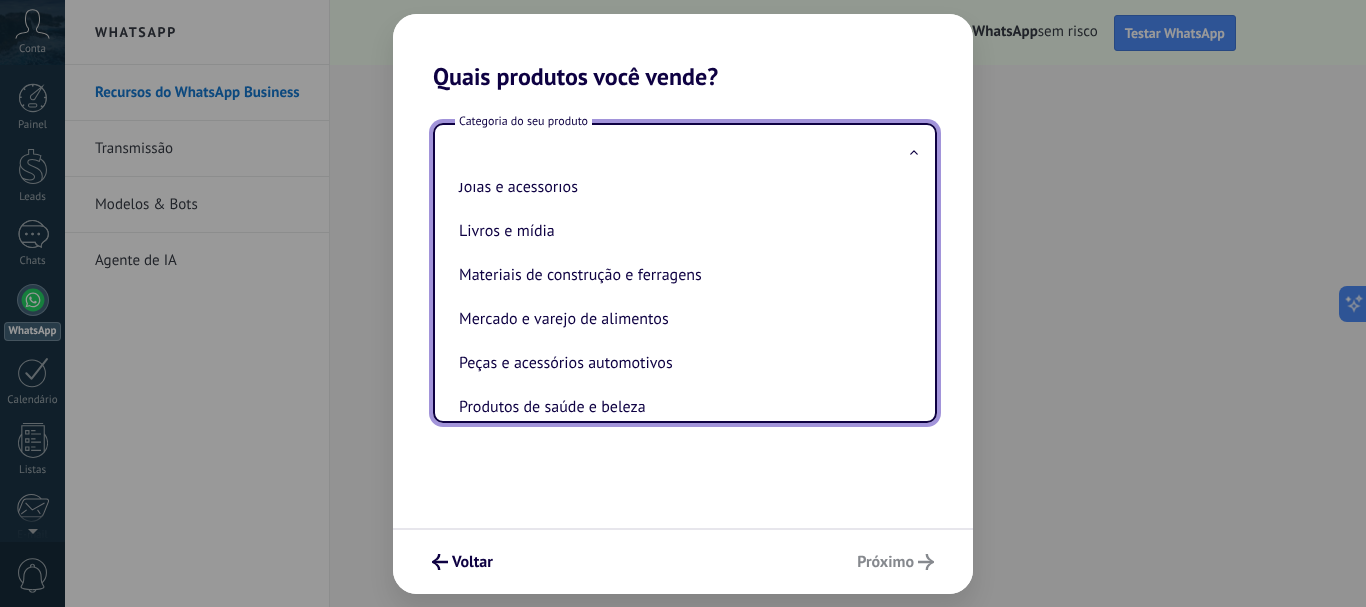 scroll, scrollTop: 342, scrollLeft: 0, axis: vertical 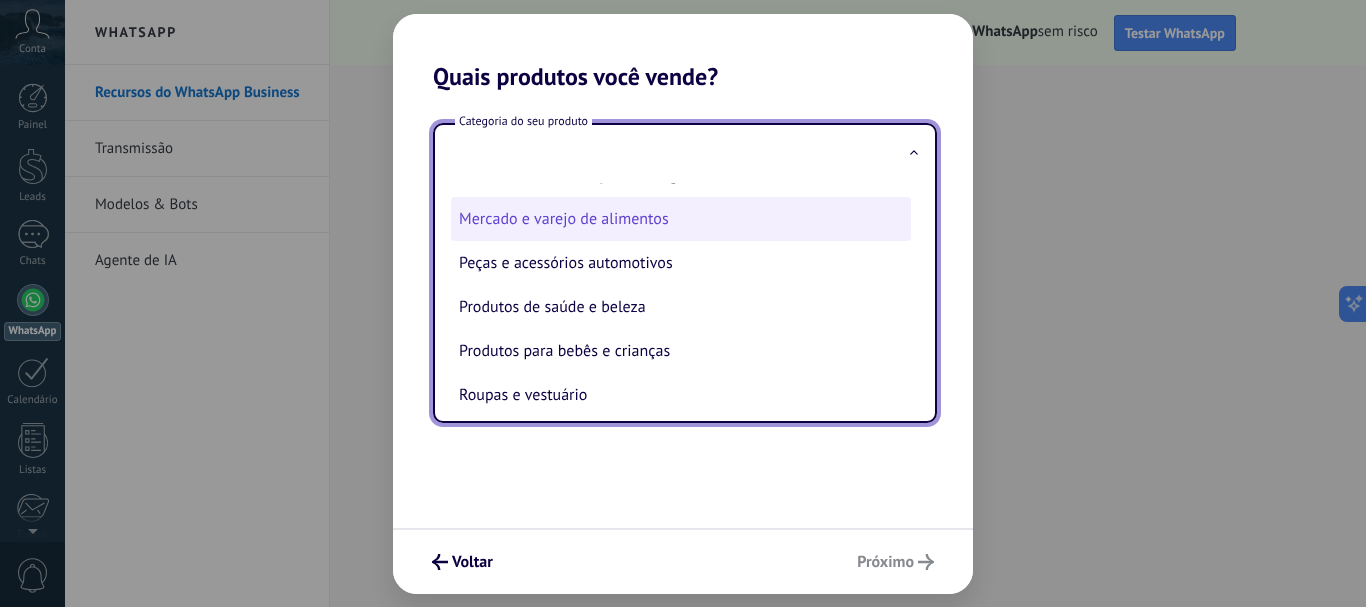 click on "Mercado e varejo de alimentos" at bounding box center [681, 219] 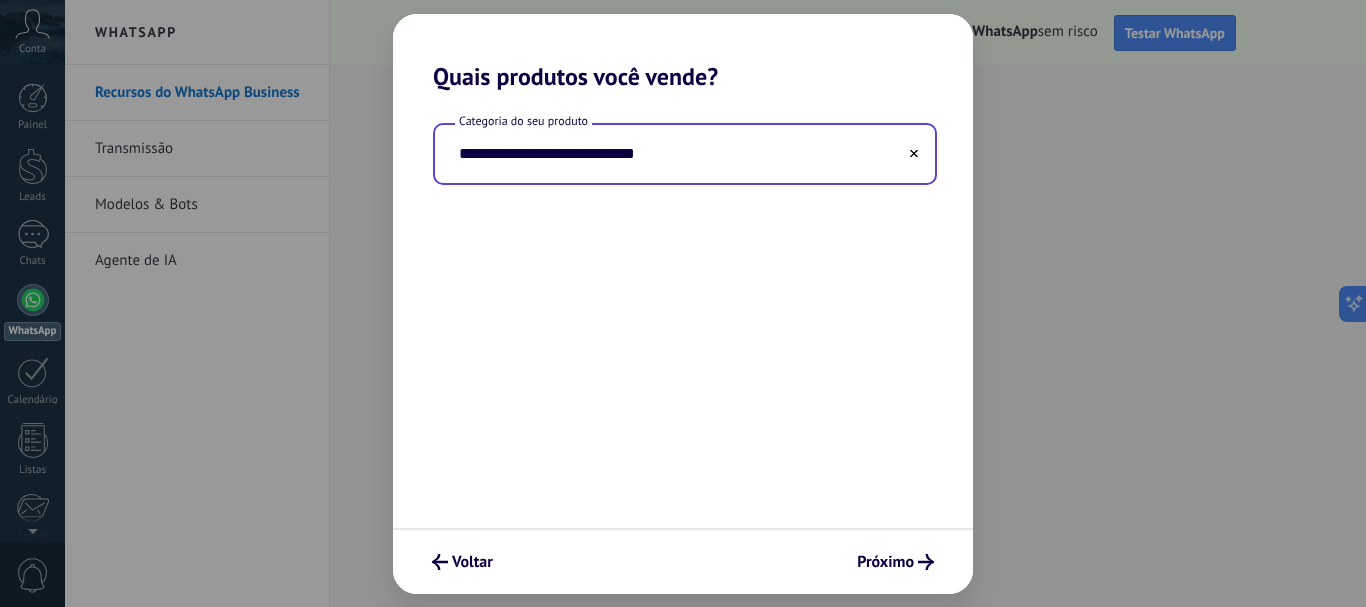 click on "**********" at bounding box center (685, 154) 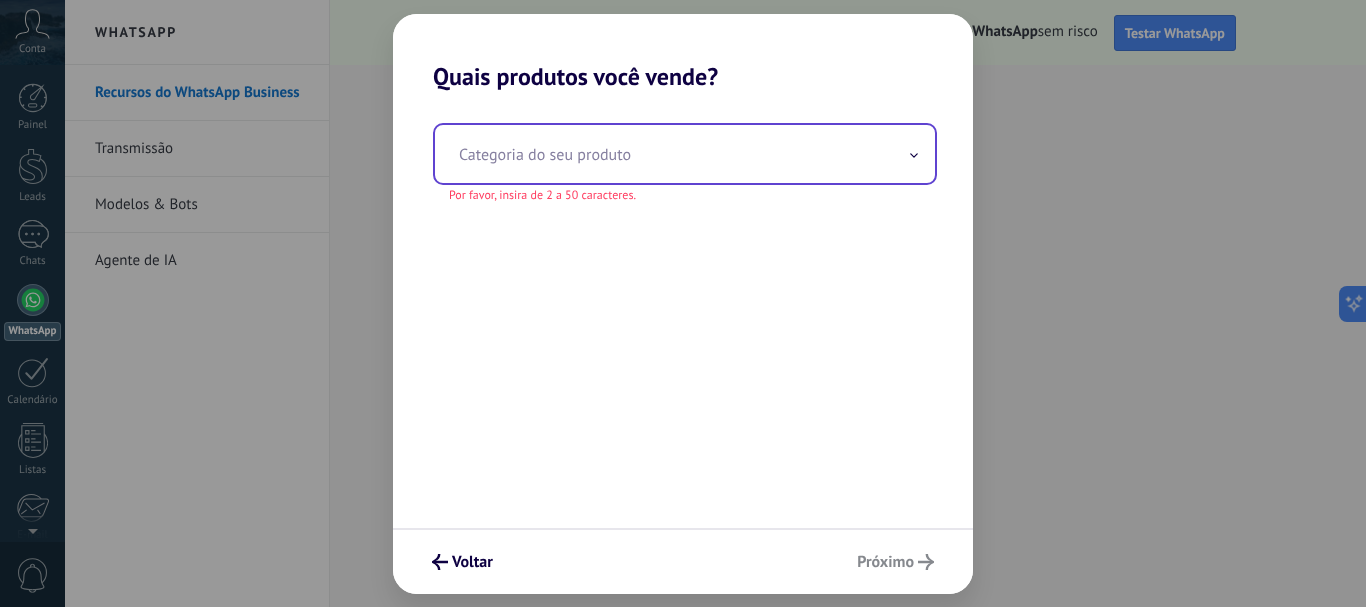 click at bounding box center (685, 154) 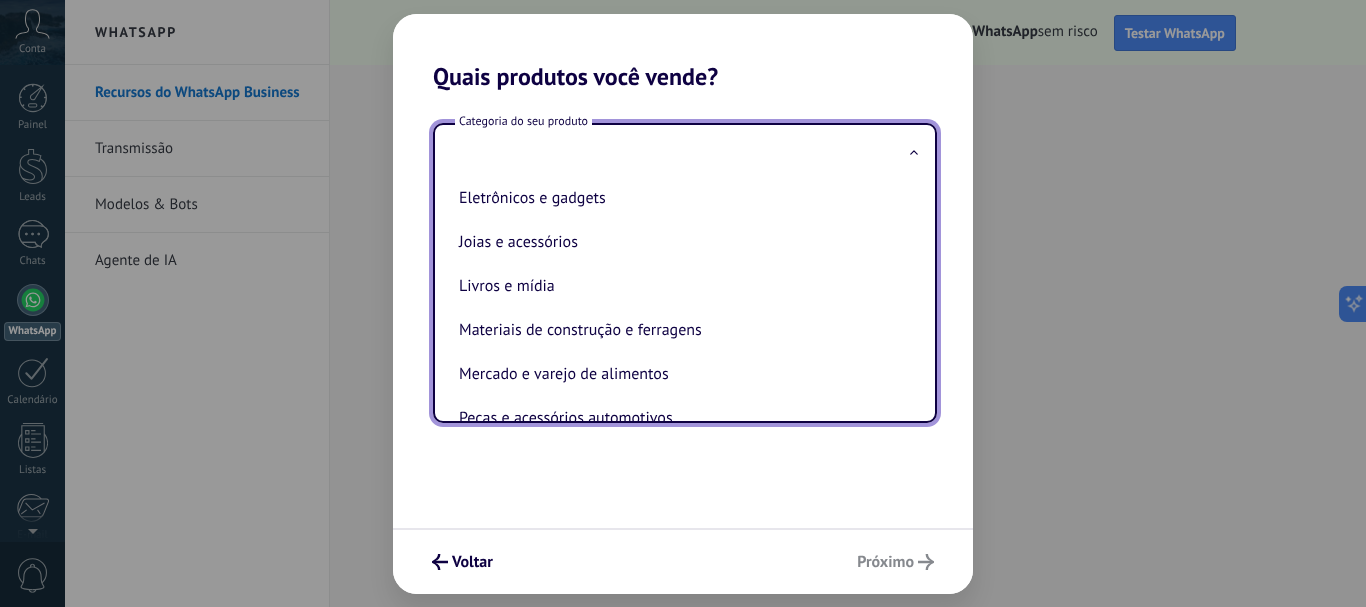 scroll, scrollTop: 200, scrollLeft: 0, axis: vertical 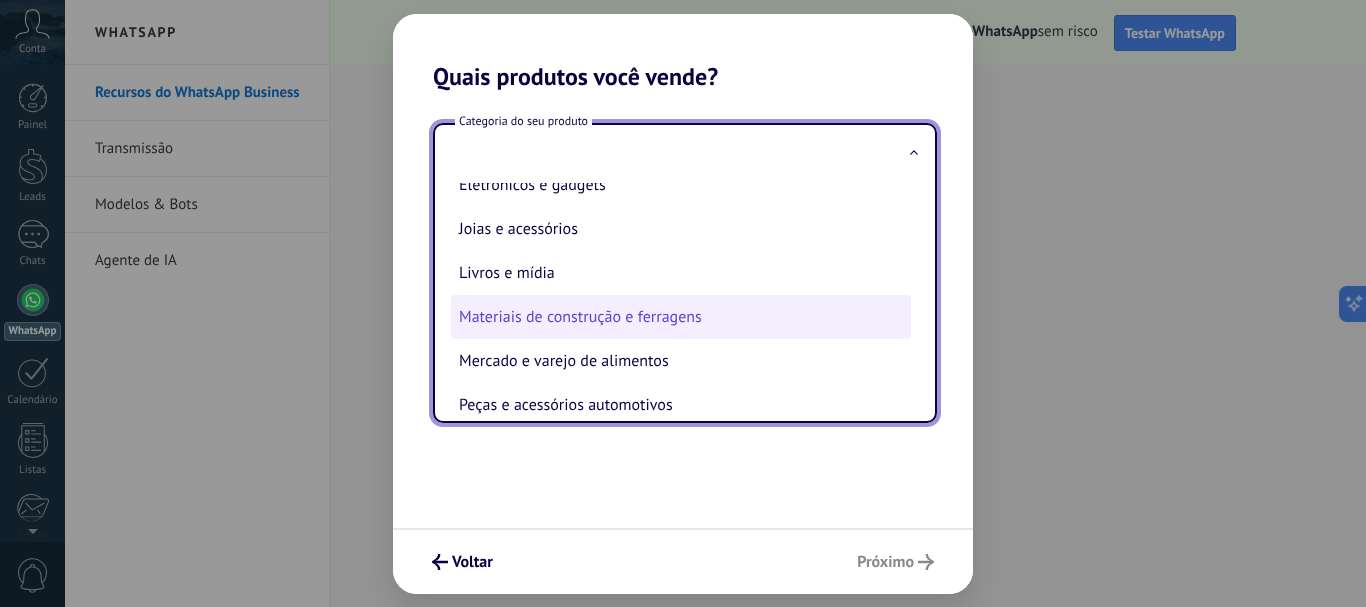 click on "Materiais de construção e ferragens" at bounding box center [681, 317] 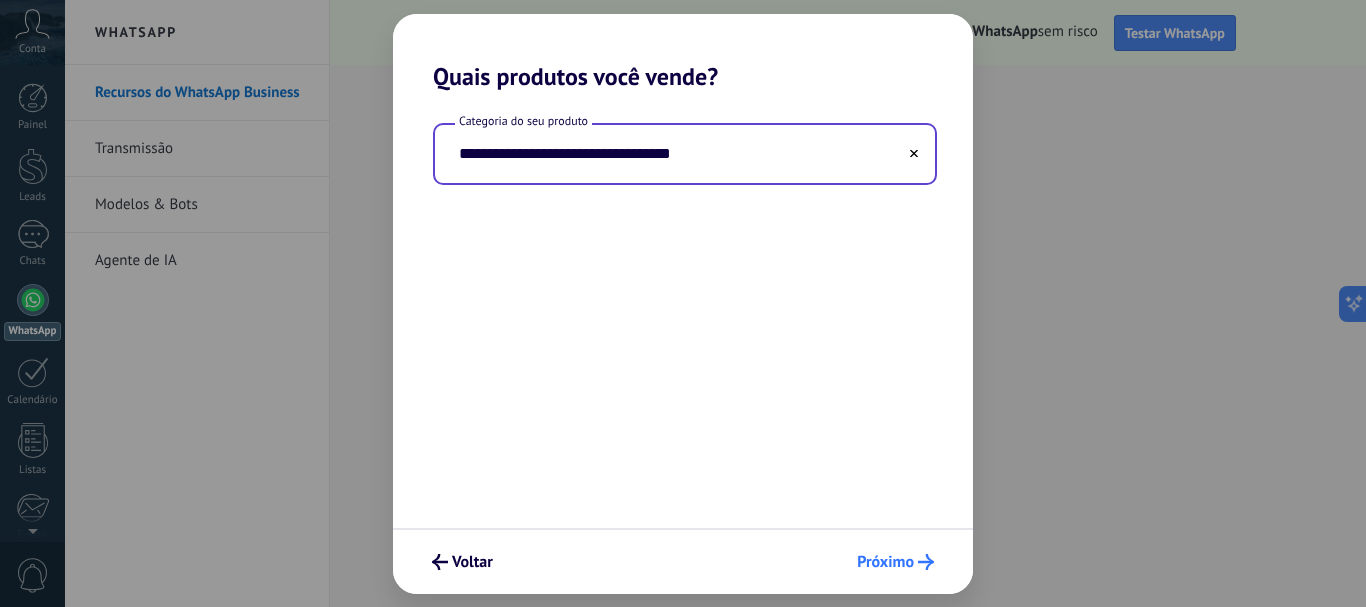 click on "Próximo" at bounding box center (885, 562) 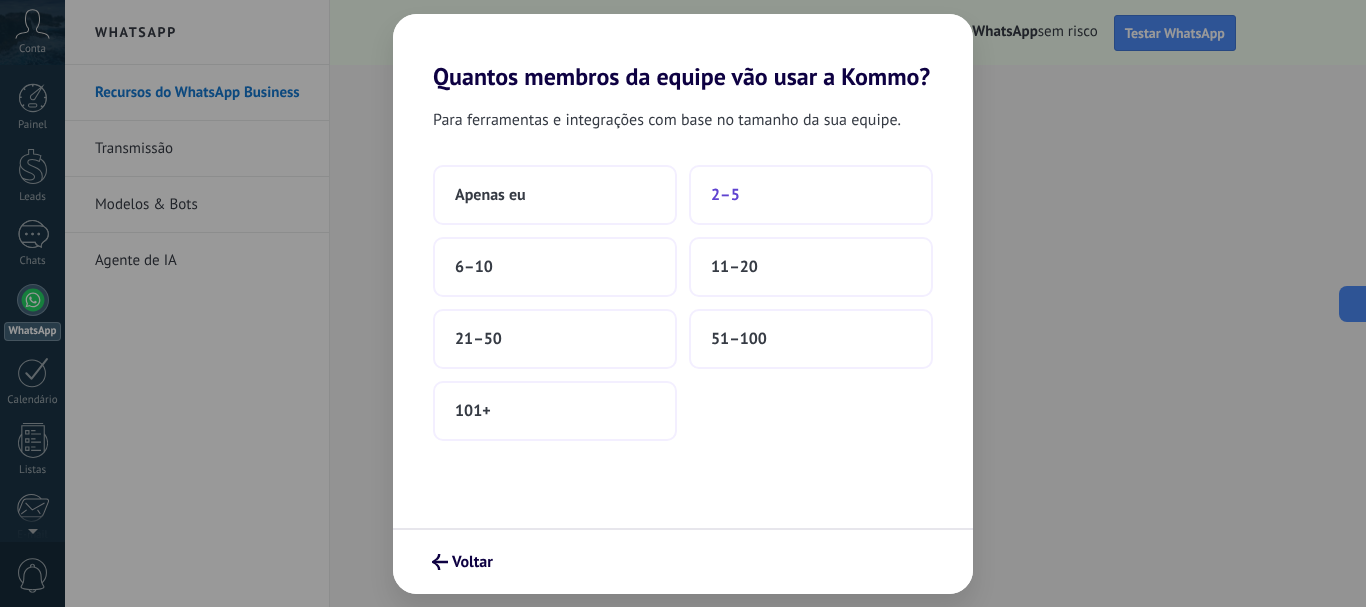 click on "2–5" at bounding box center [811, 195] 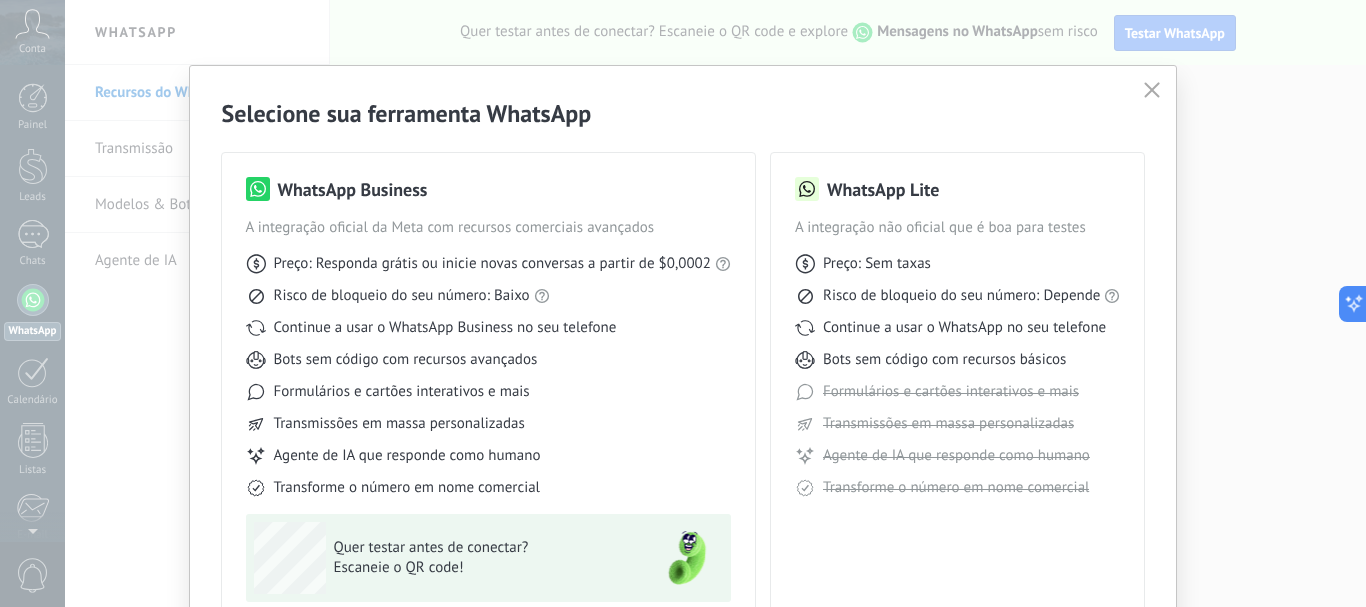 scroll, scrollTop: 100, scrollLeft: 0, axis: vertical 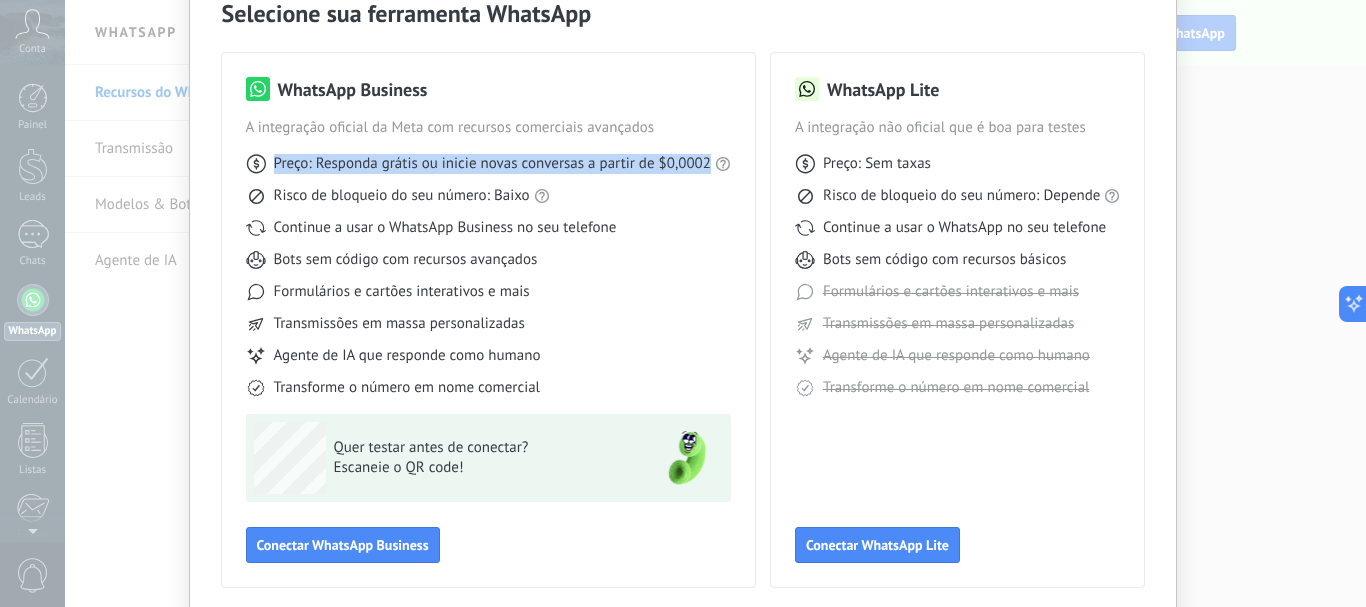 drag, startPoint x: 272, startPoint y: 162, endPoint x: 710, endPoint y: 165, distance: 438.01028 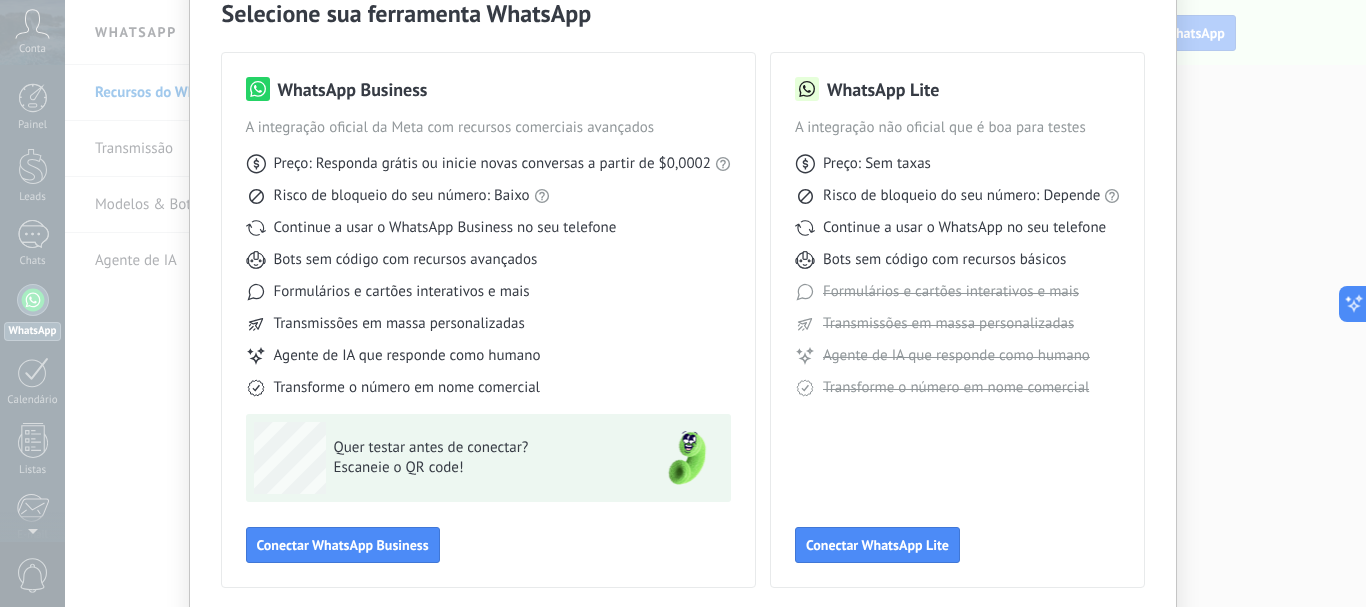 click on "WhatsApp Business A integração oficial da Meta com recursos comerciais avançados Preço: Responda grátis ou inicie novas conversas a partir de $0,0002 Risco de bloqueio do seu número: Baixo Continue a usar o WhatsApp Business no seu telefone Bots sem código com recursos avançados Formulários e cartões interativos e mais Transmissões em massa personalizadas Agente de IA que responde como humano Transforme o número em nome comercial Quer testar antes de conectar? Escaneie o QR code! Conectar WhatsApp Business" at bounding box center [488, 320] 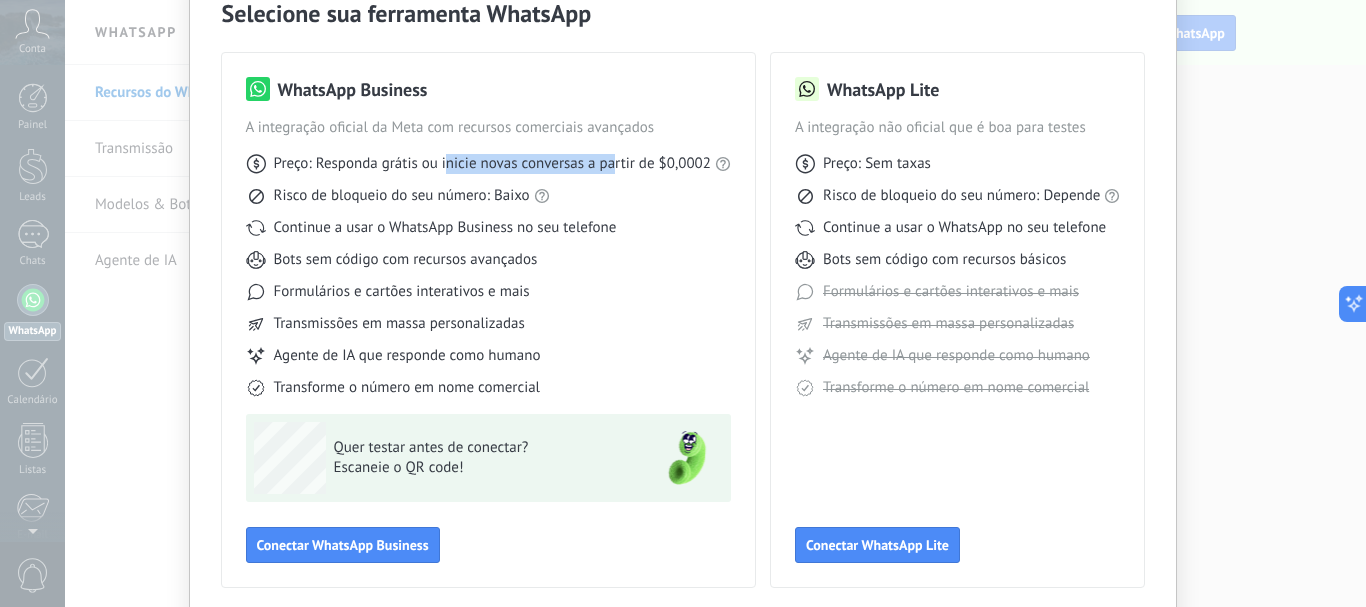 drag, startPoint x: 443, startPoint y: 163, endPoint x: 617, endPoint y: 173, distance: 174.28712 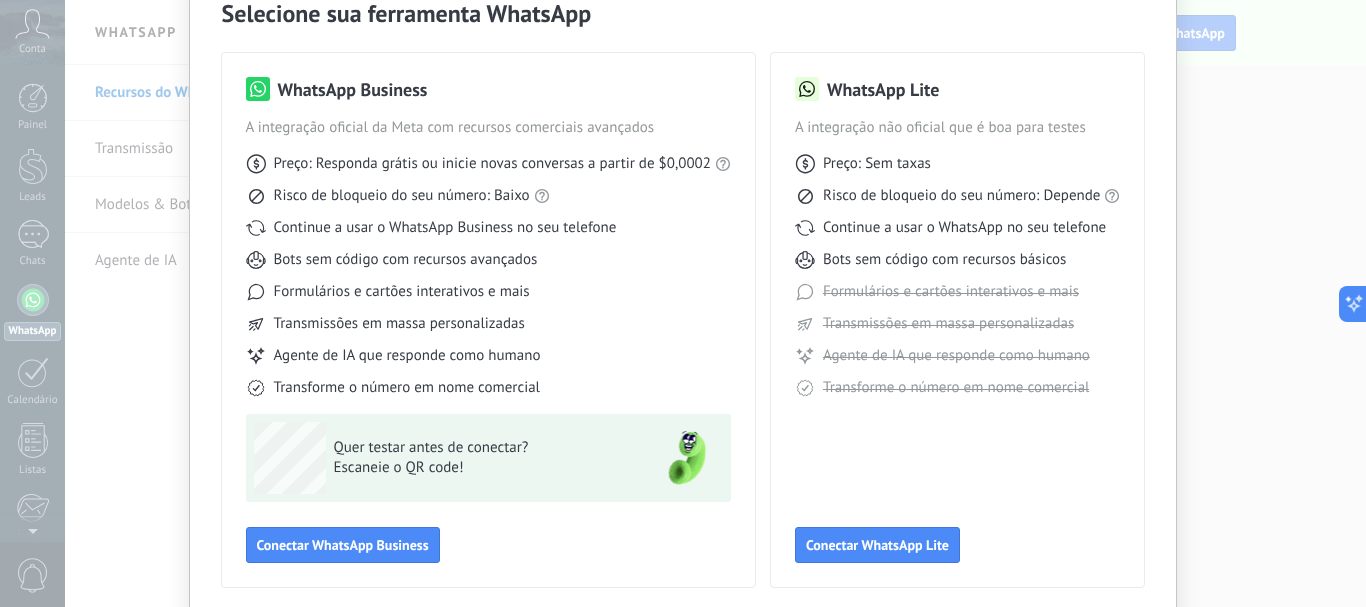click on "Preço: Responda grátis ou inicie novas conversas a partir de $0,0002 Risco de bloqueio do seu número: Baixo Continue a usar o WhatsApp Business no seu telefone Bots sem código com recursos avançados Formulários e cartões interativos e mais Transmissões em massa personalizadas Agente de IA que responde como humano Transforme o número em nome comercial" at bounding box center (488, 268) 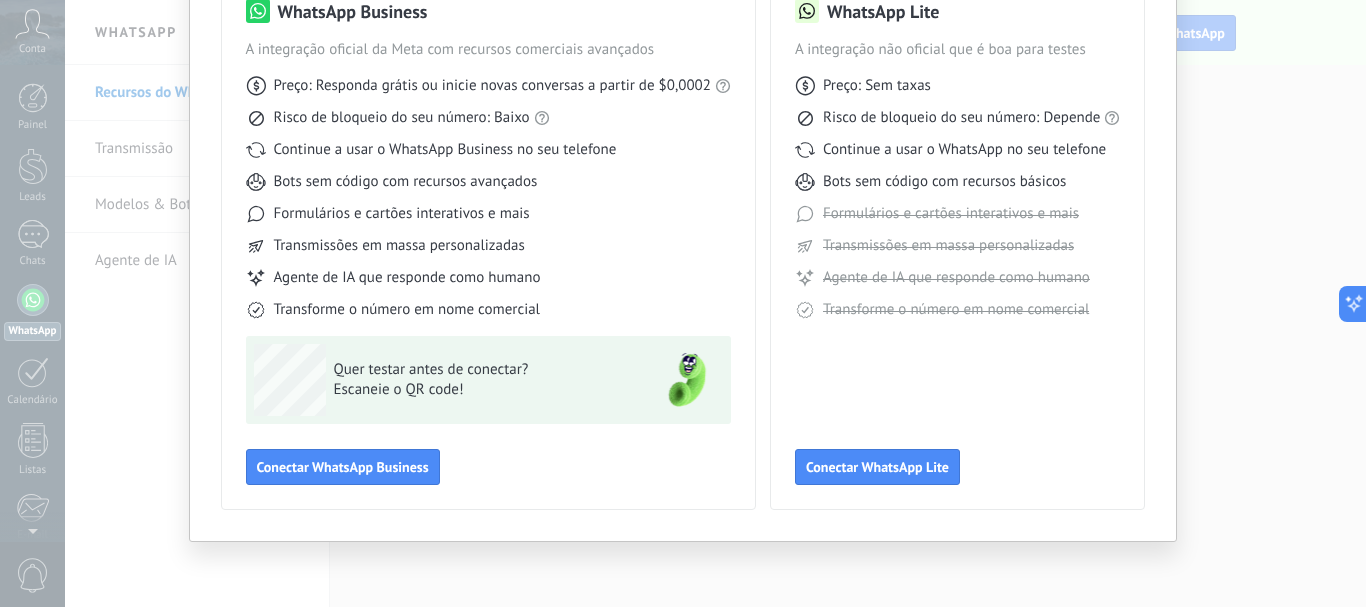 scroll, scrollTop: 0, scrollLeft: 0, axis: both 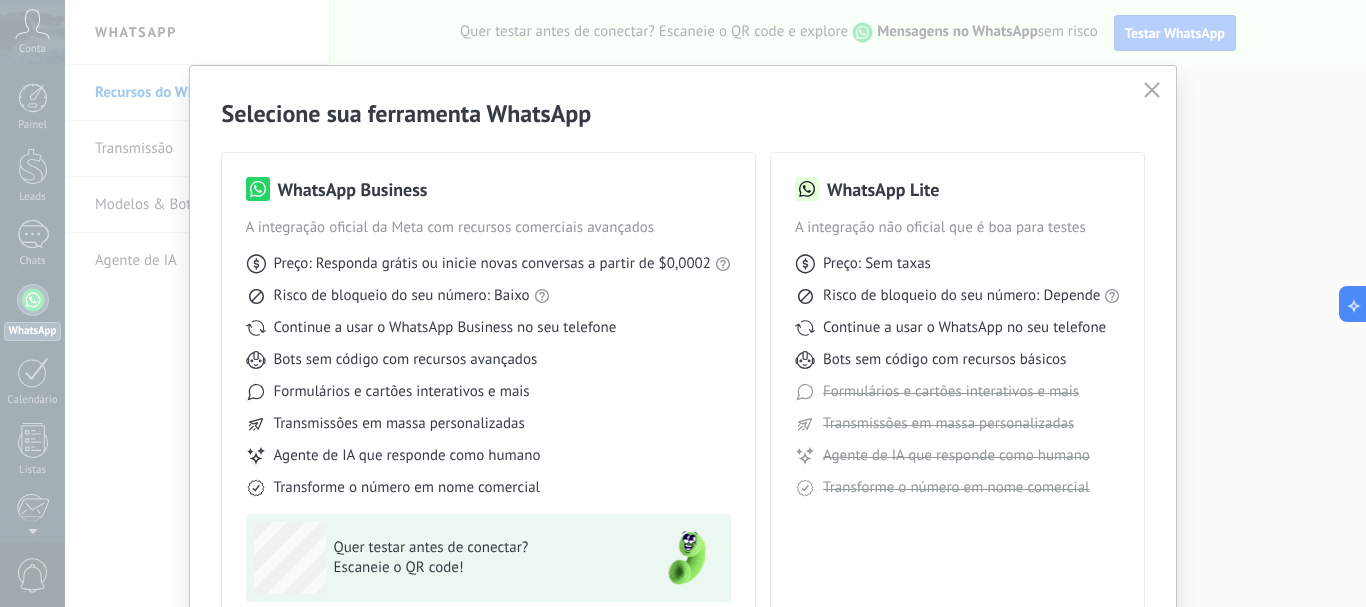 click 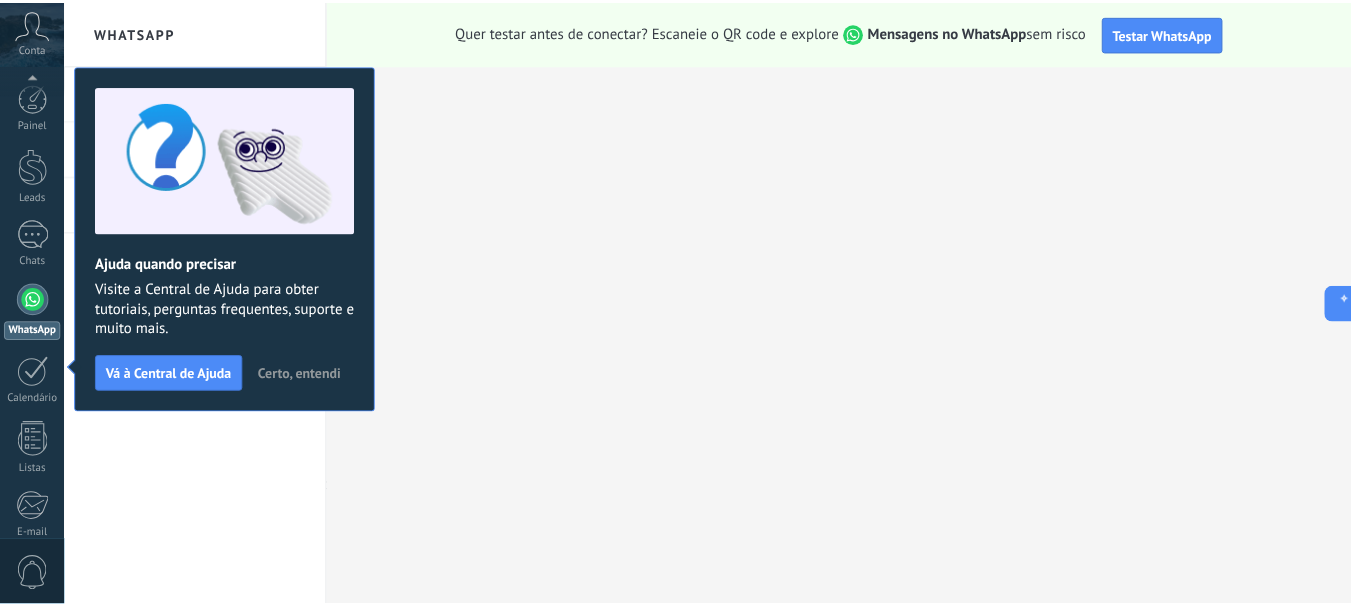 scroll, scrollTop: 225, scrollLeft: 0, axis: vertical 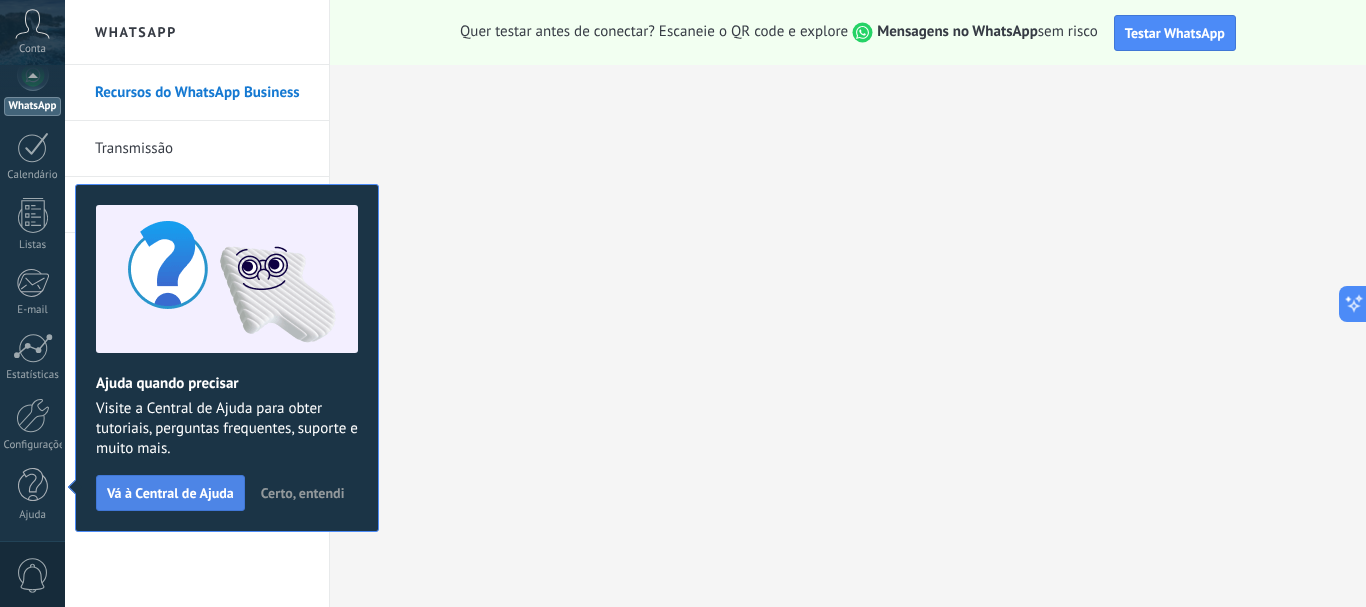 click on "Vá à Central de Ajuda" at bounding box center [170, 493] 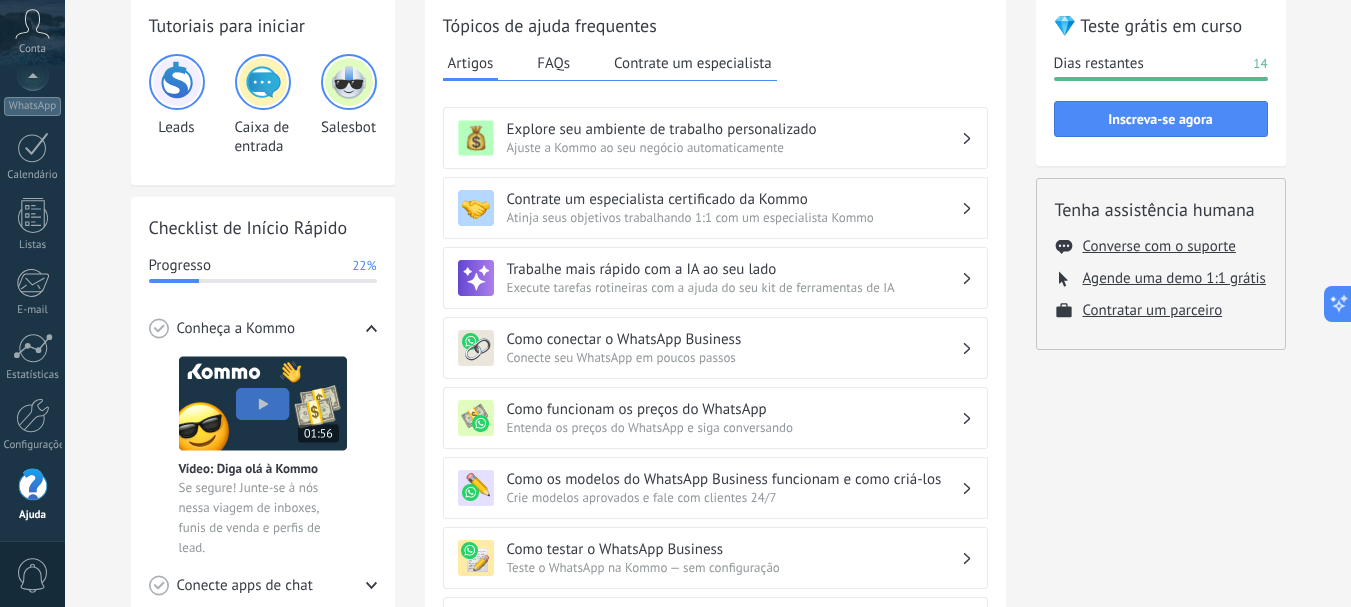 scroll, scrollTop: 200, scrollLeft: 0, axis: vertical 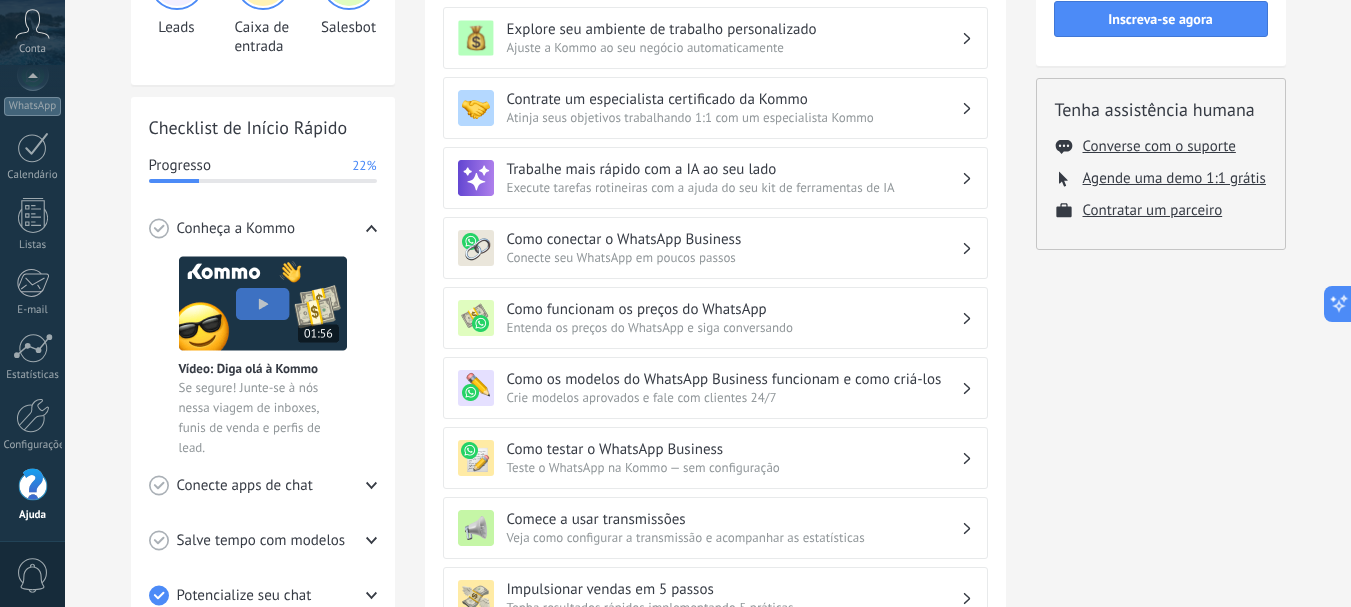 click on "Como funcionam os preços do WhatsApp" at bounding box center [734, 309] 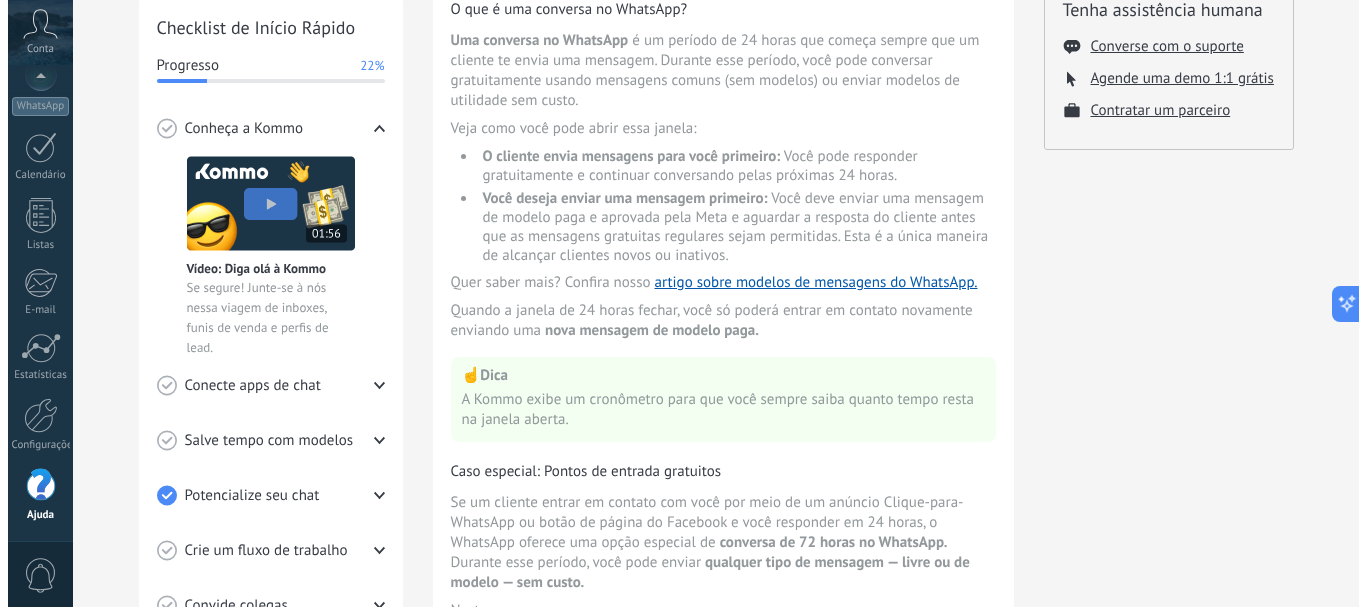 scroll, scrollTop: 400, scrollLeft: 0, axis: vertical 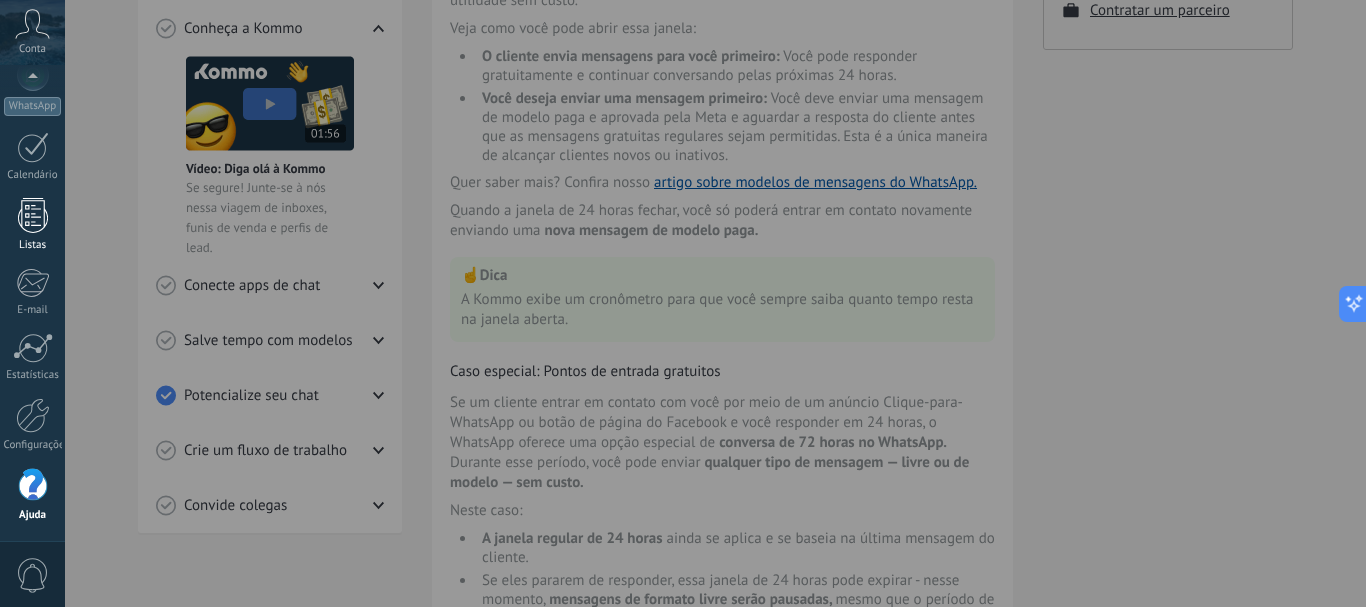 click at bounding box center (33, 215) 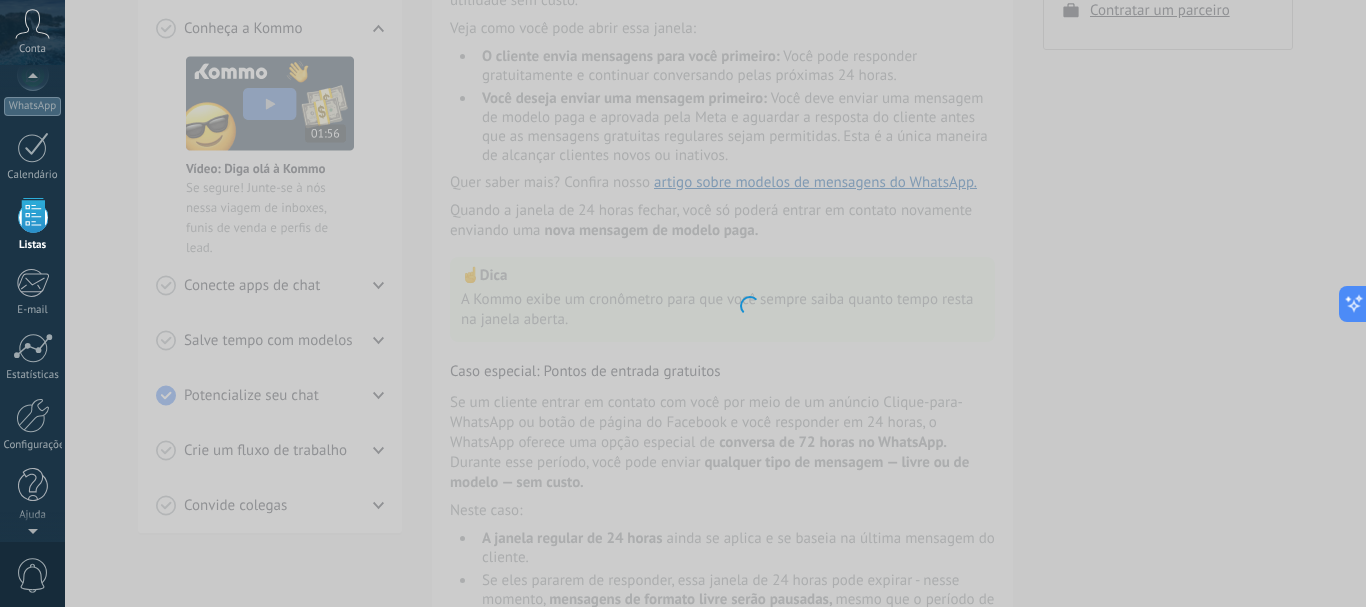 scroll, scrollTop: 124, scrollLeft: 0, axis: vertical 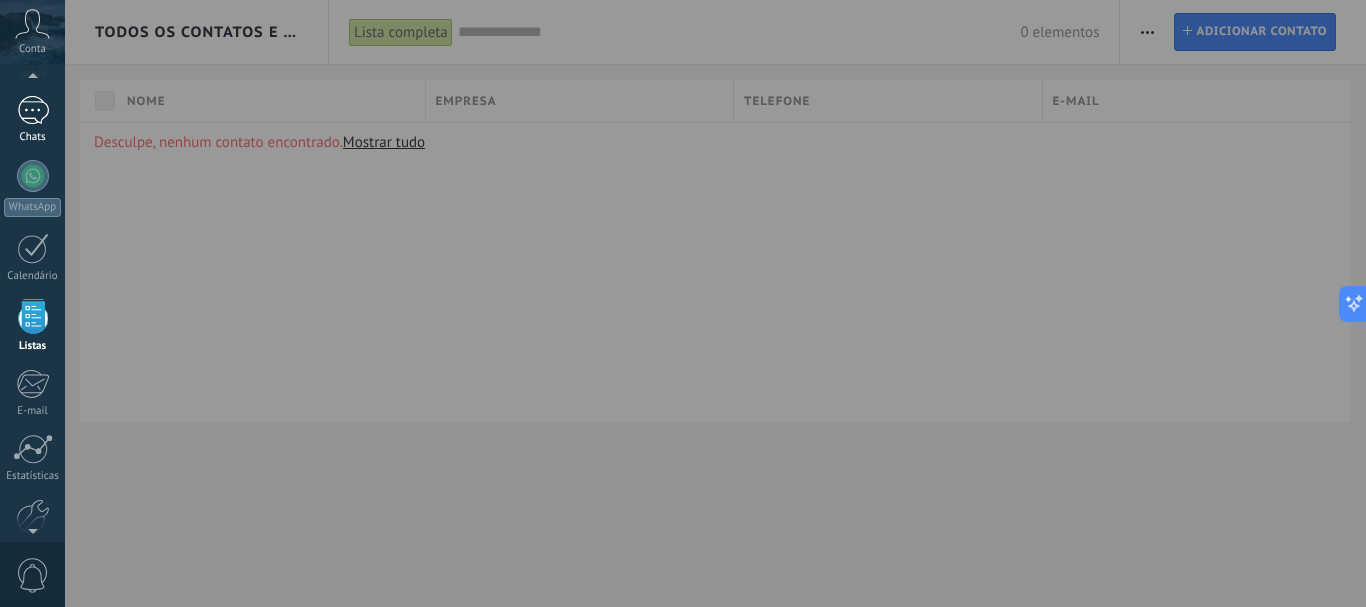 click on "Chats" at bounding box center (32, 120) 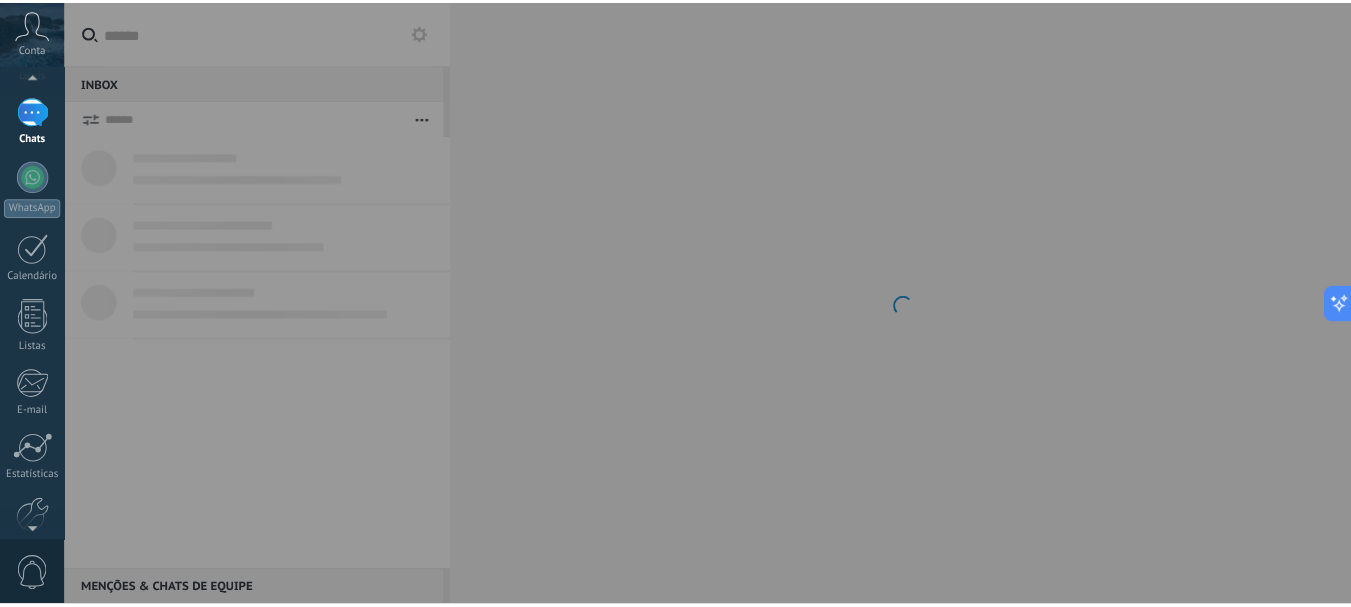 scroll, scrollTop: 0, scrollLeft: 0, axis: both 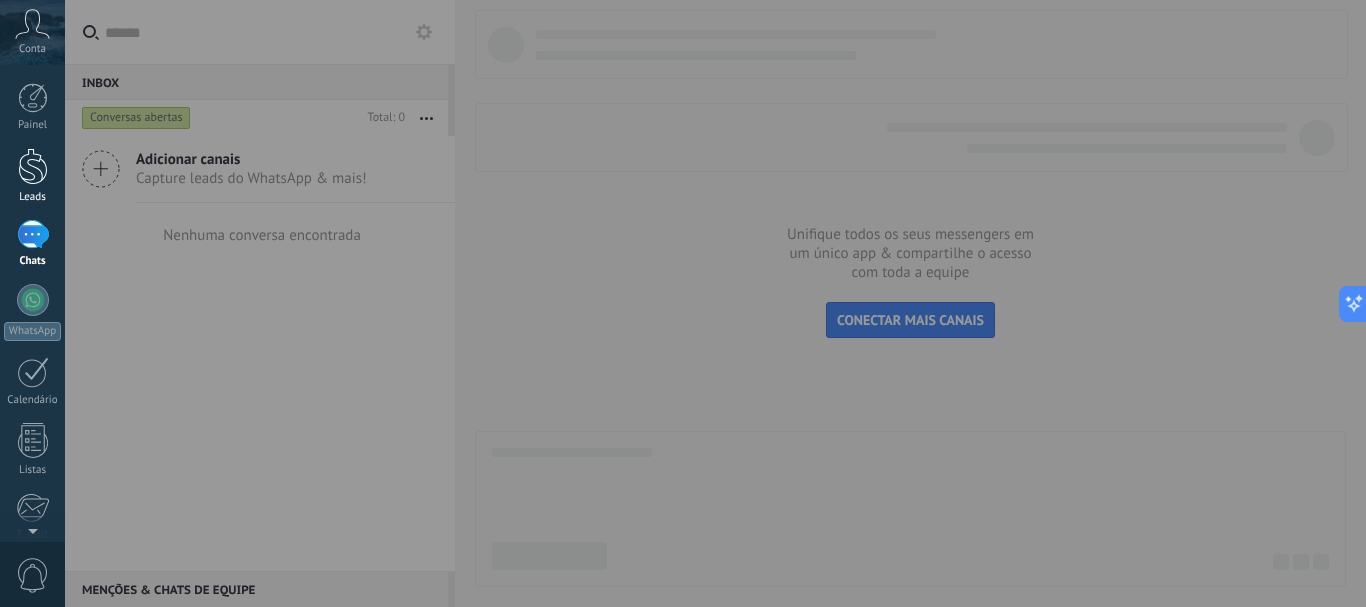 click at bounding box center (33, 166) 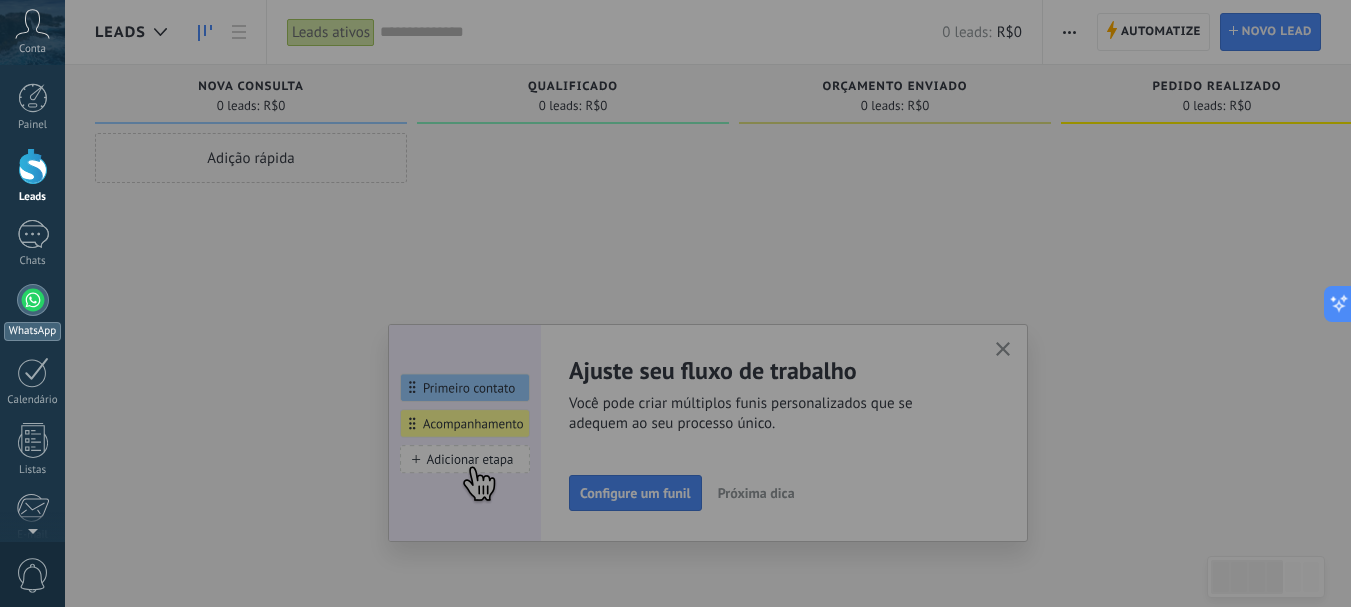 click at bounding box center (33, 300) 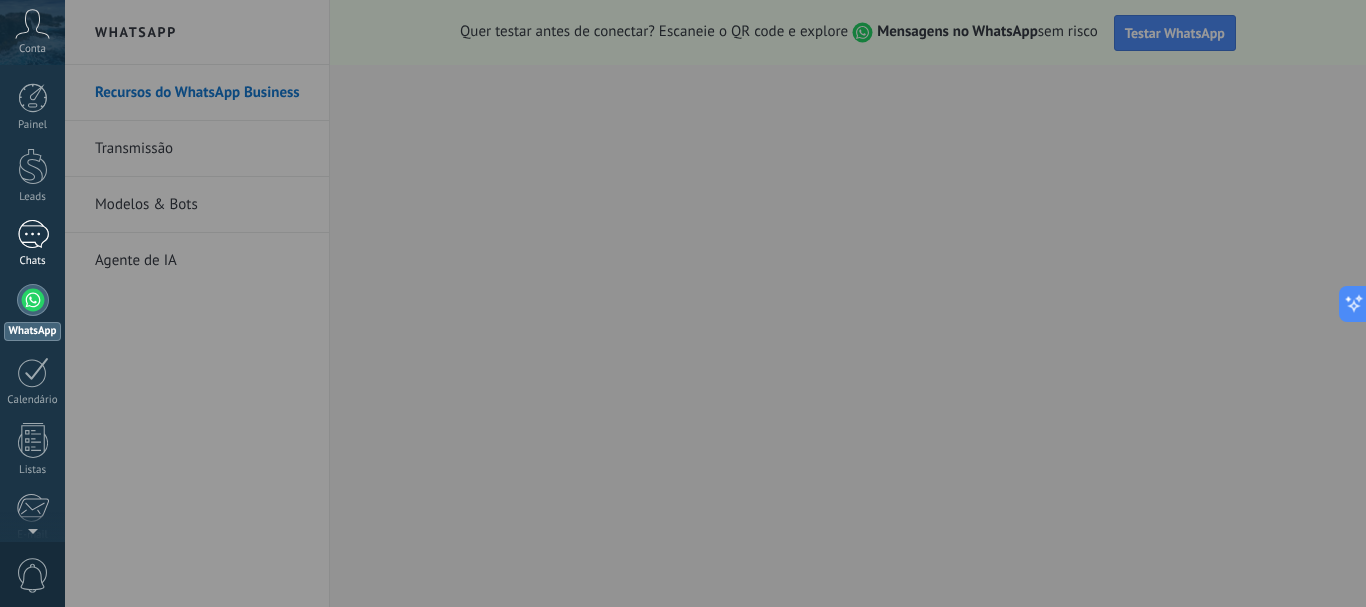 click at bounding box center (33, 234) 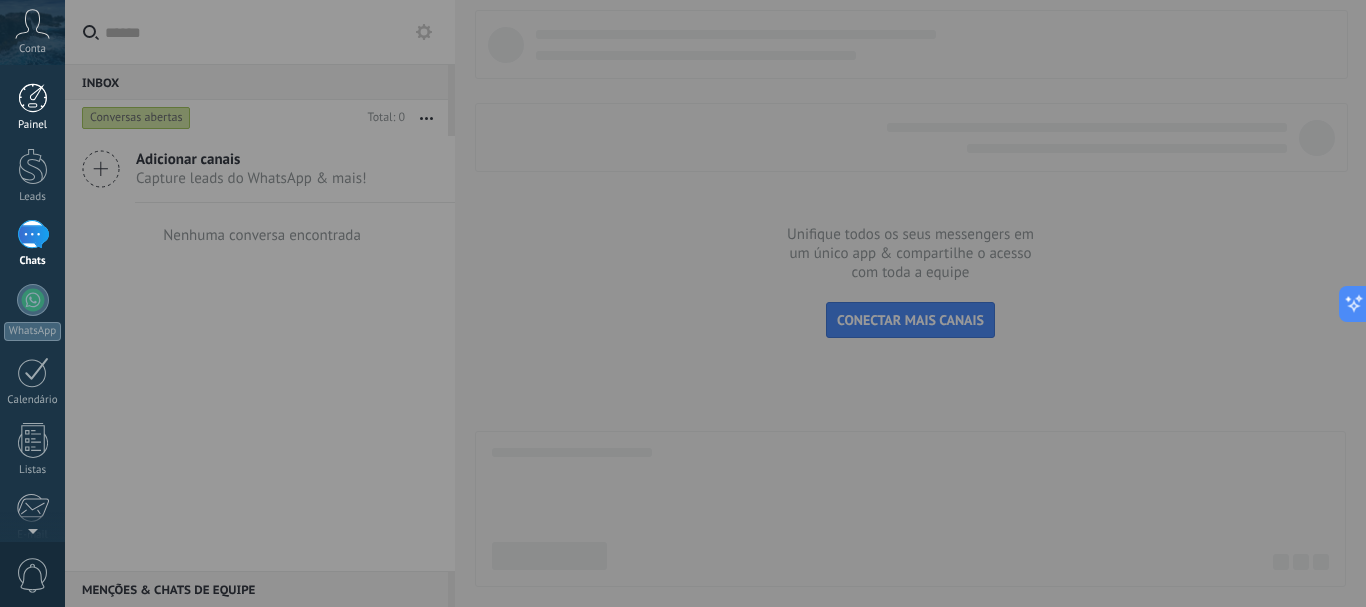 click at bounding box center (33, 98) 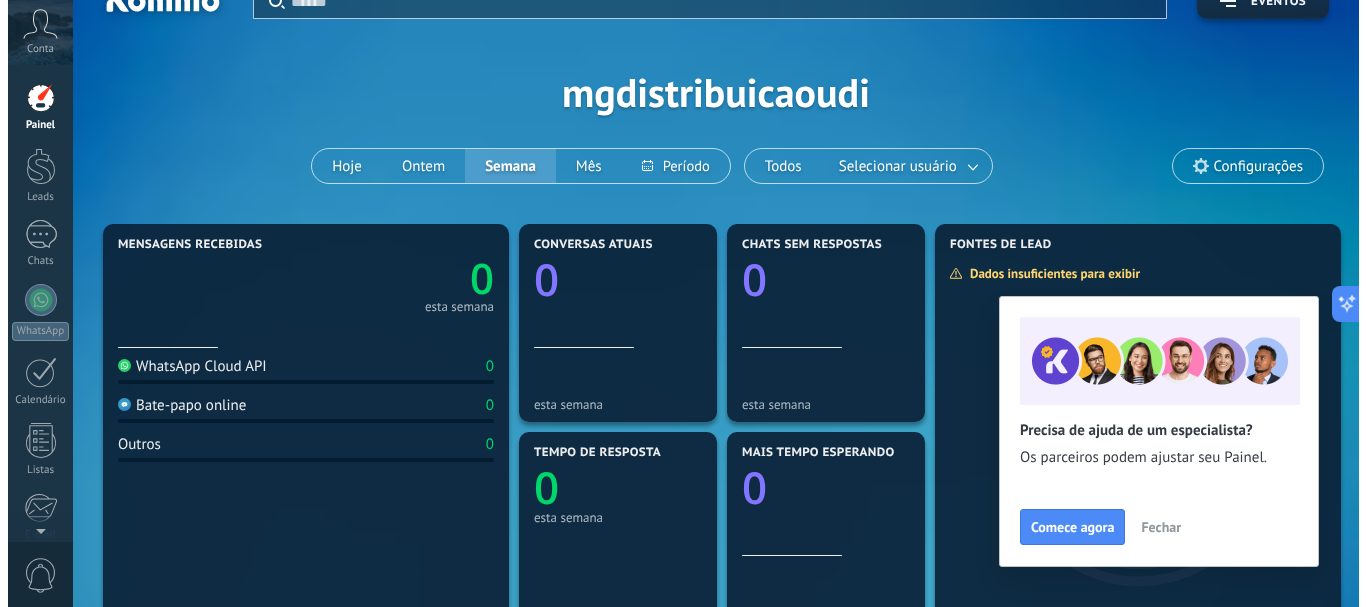 scroll, scrollTop: 0, scrollLeft: 0, axis: both 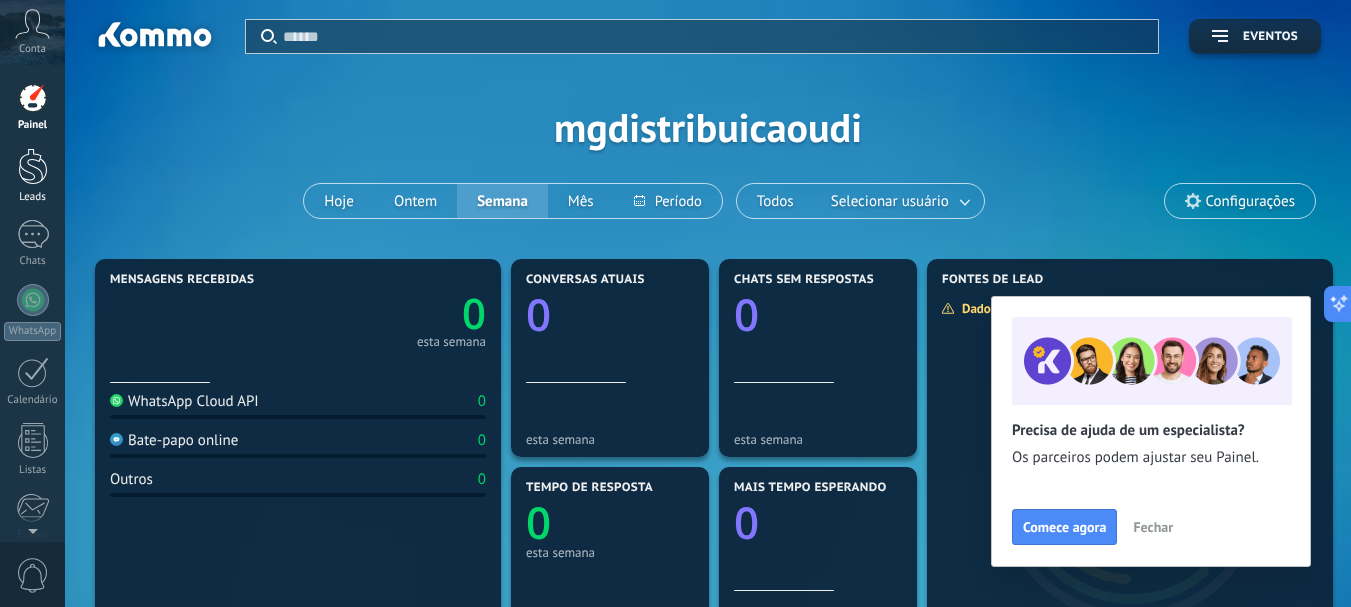 click at bounding box center (33, 166) 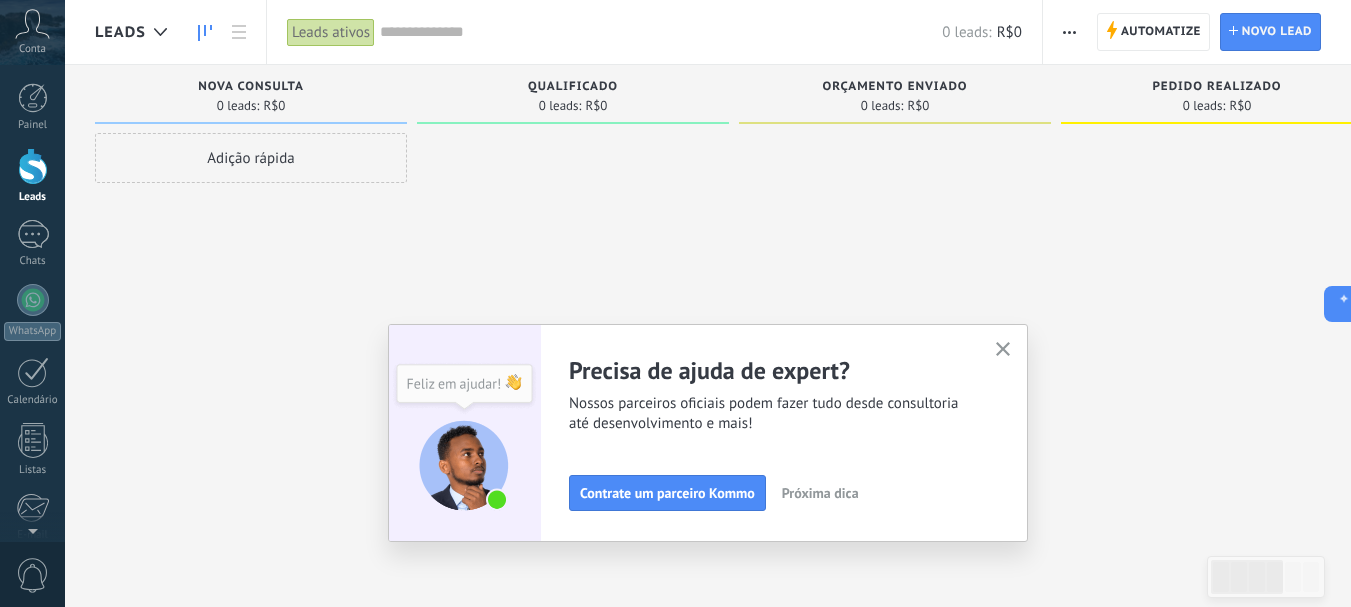 click 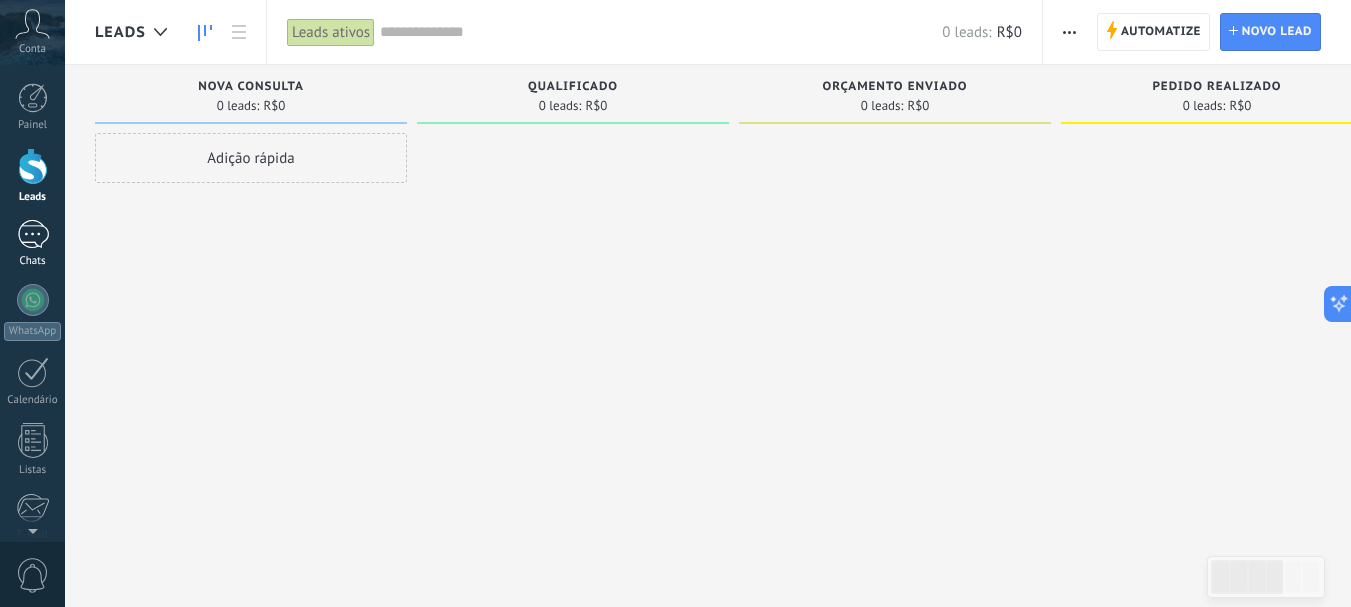 click at bounding box center (33, 234) 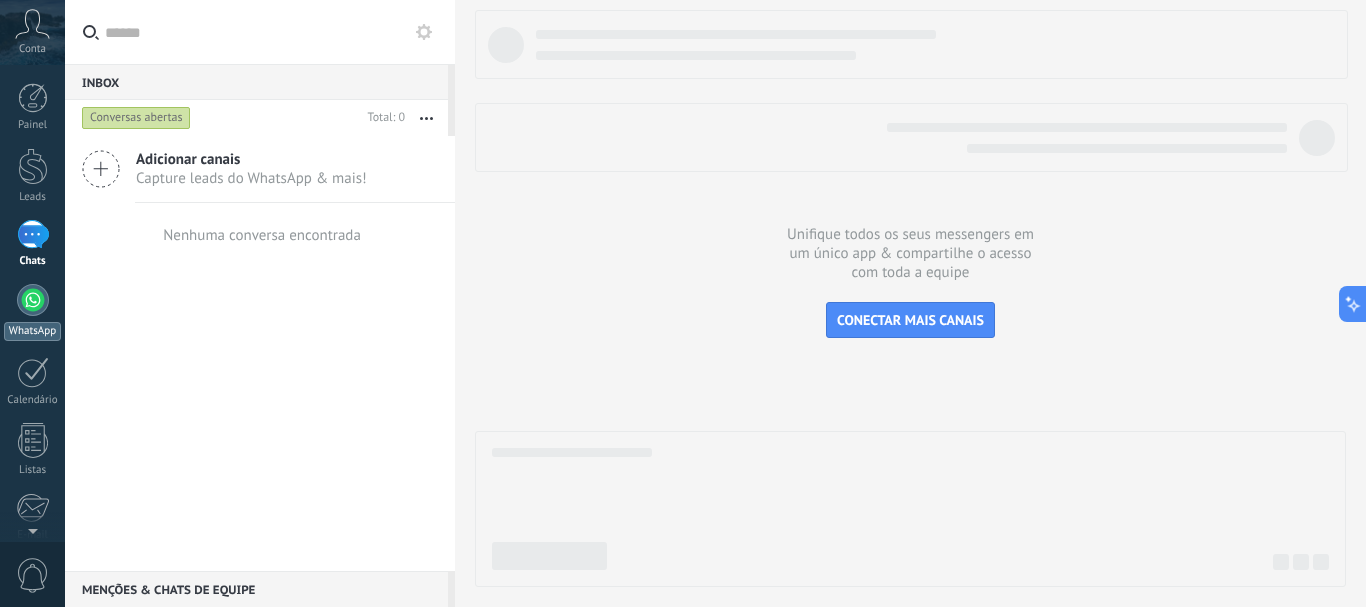click at bounding box center (33, 300) 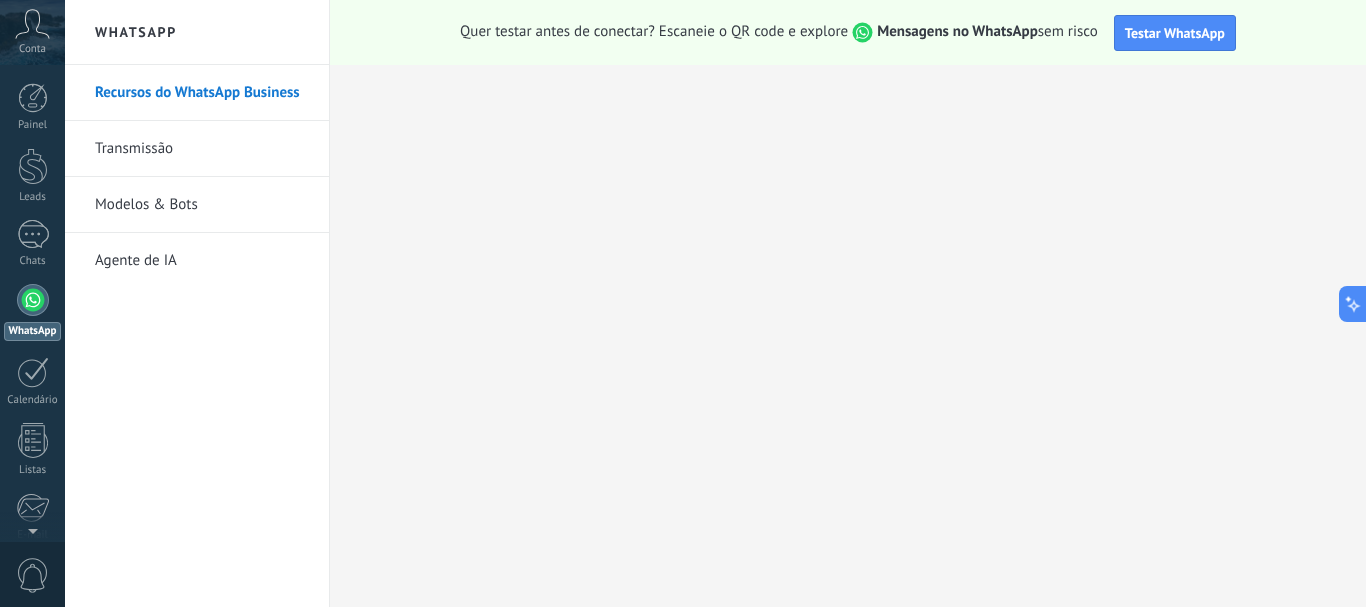 click on "Transmissão" at bounding box center (202, 149) 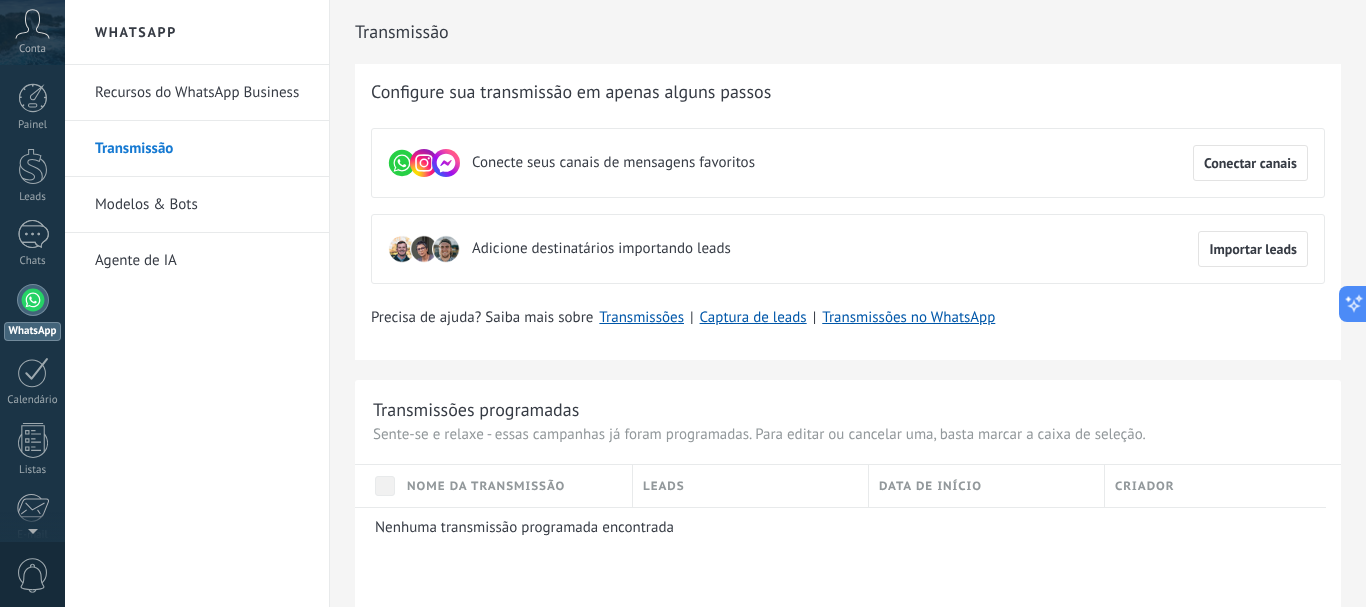 click on "Modelos & Bots" at bounding box center (202, 205) 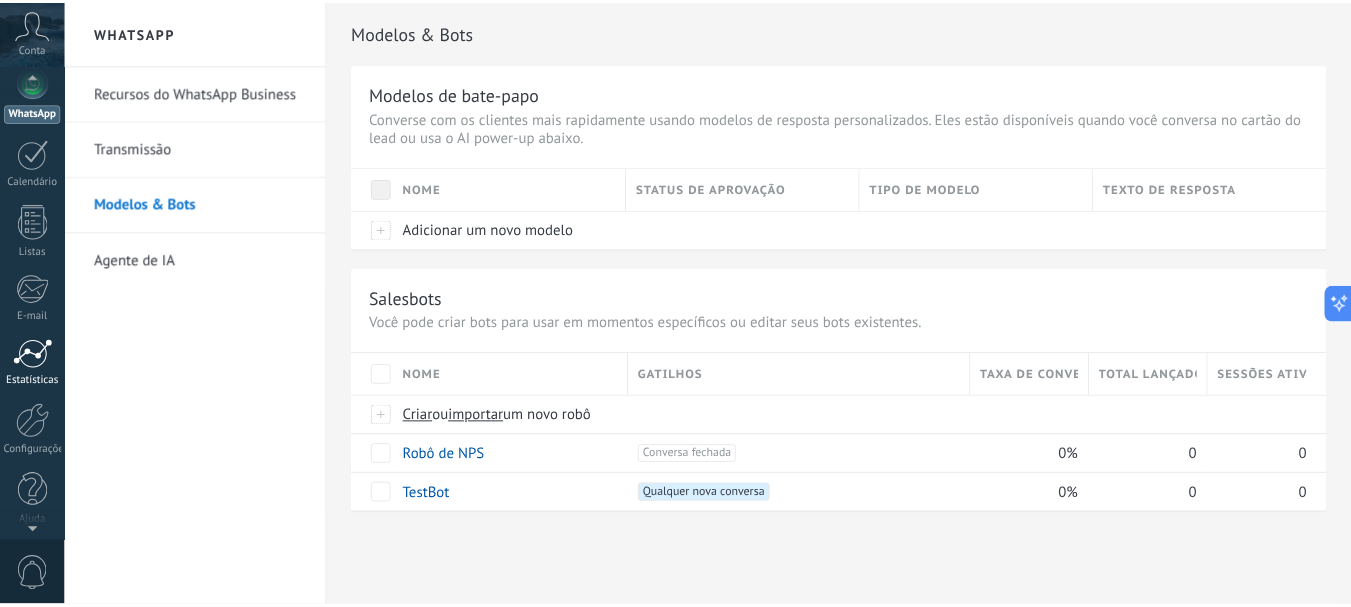 scroll, scrollTop: 225, scrollLeft: 0, axis: vertical 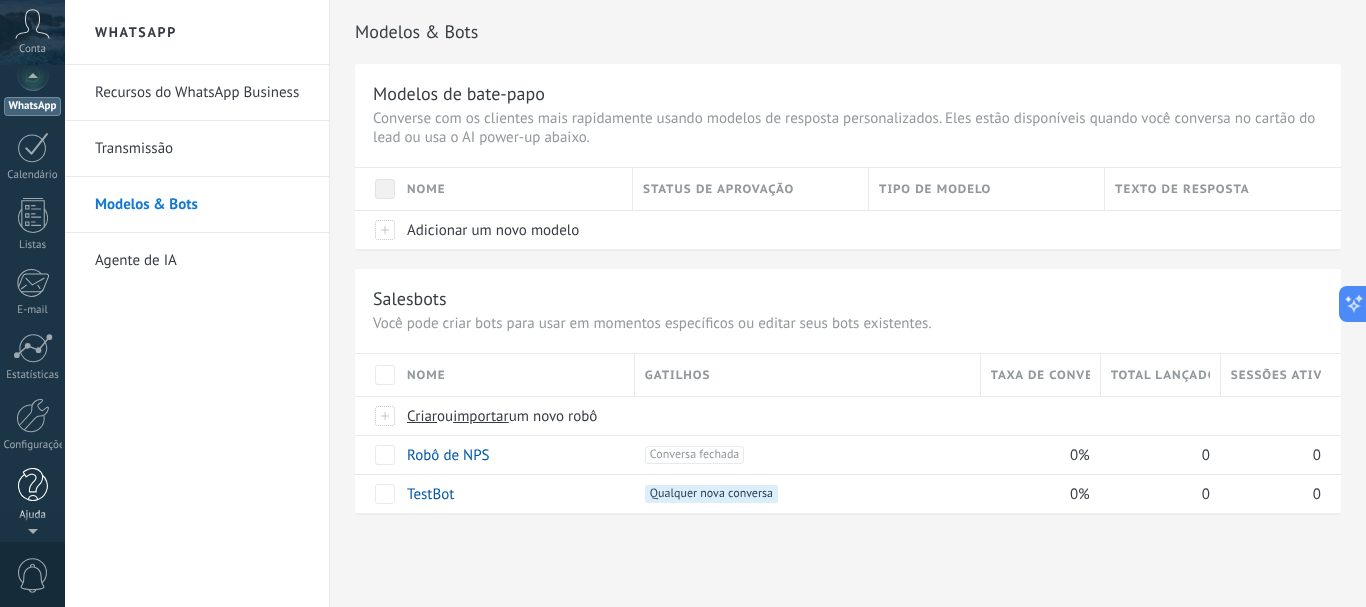 click at bounding box center [33, 485] 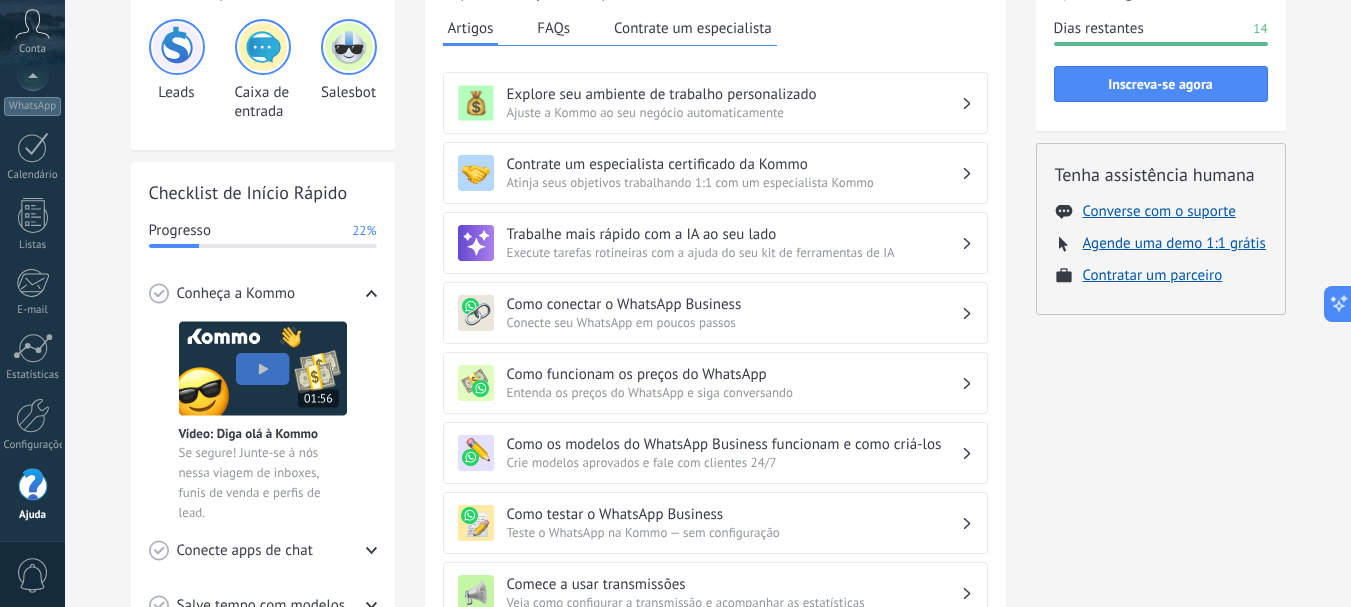 scroll, scrollTop: 100, scrollLeft: 0, axis: vertical 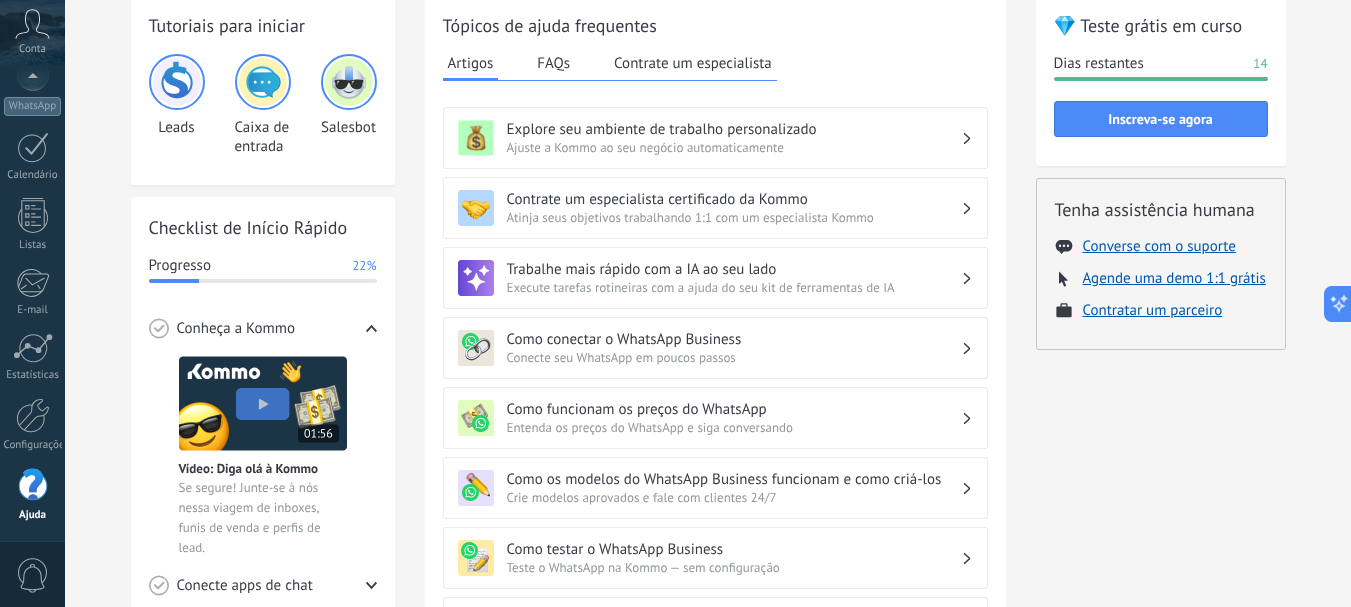 click on "Ajuste a Kommo ao seu negócio automaticamente" at bounding box center [734, 147] 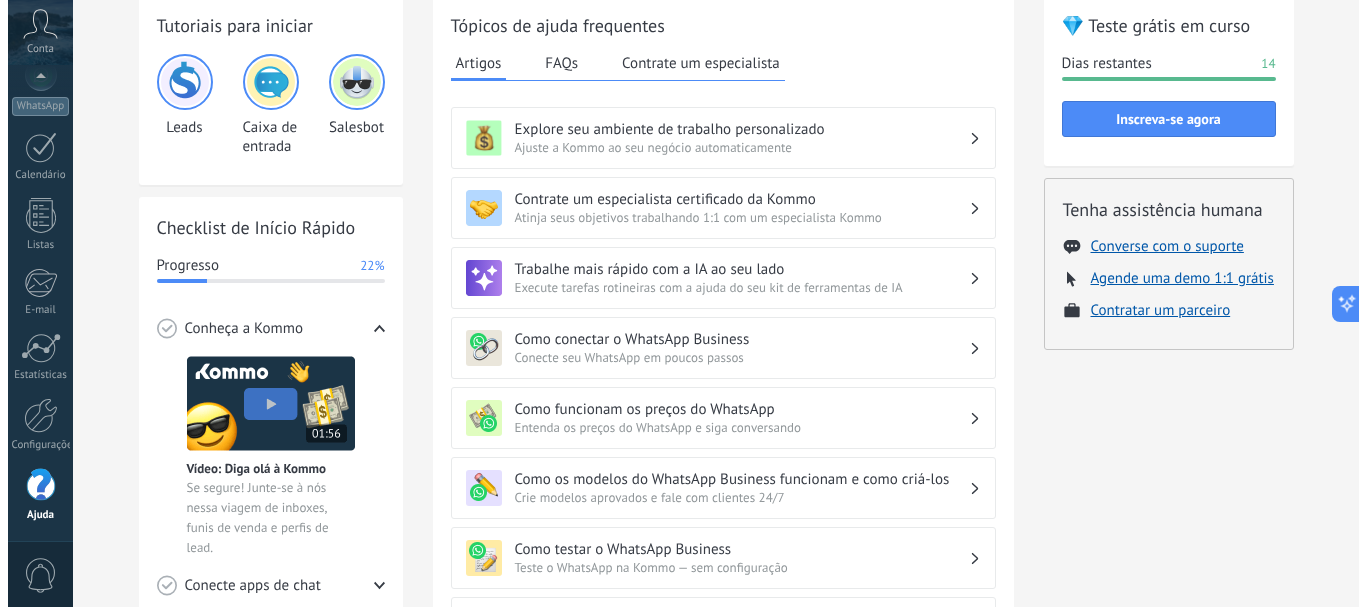 scroll, scrollTop: 0, scrollLeft: 0, axis: both 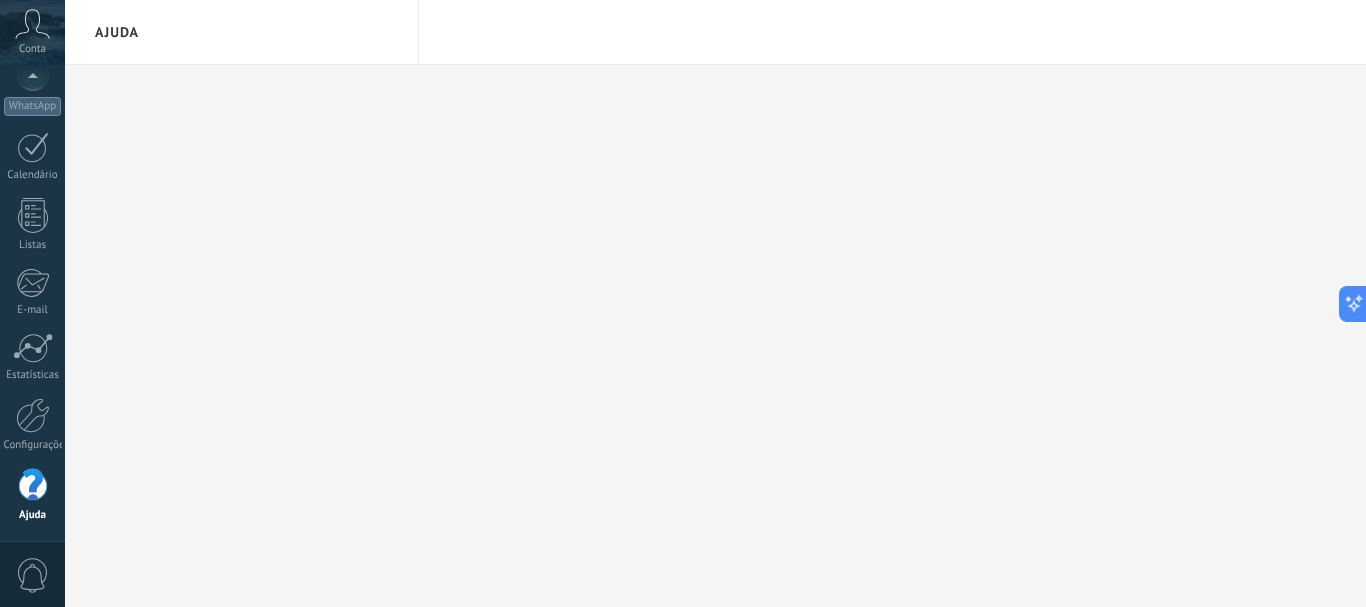 click at bounding box center [33, 485] 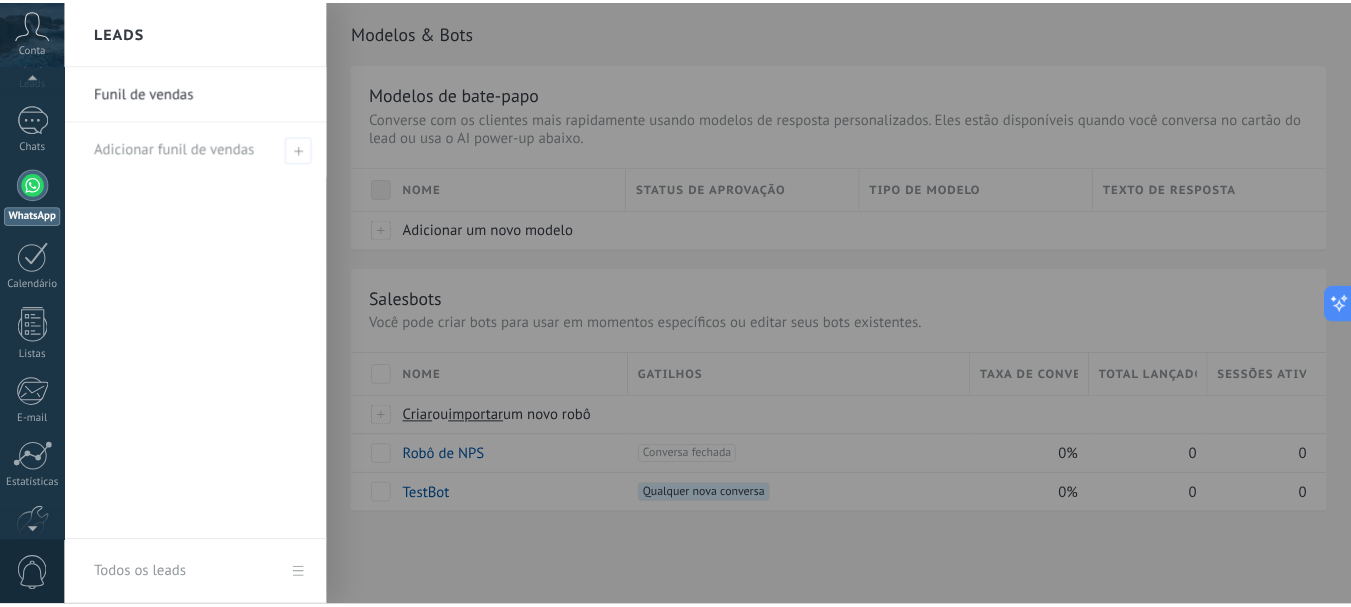 scroll, scrollTop: 225, scrollLeft: 0, axis: vertical 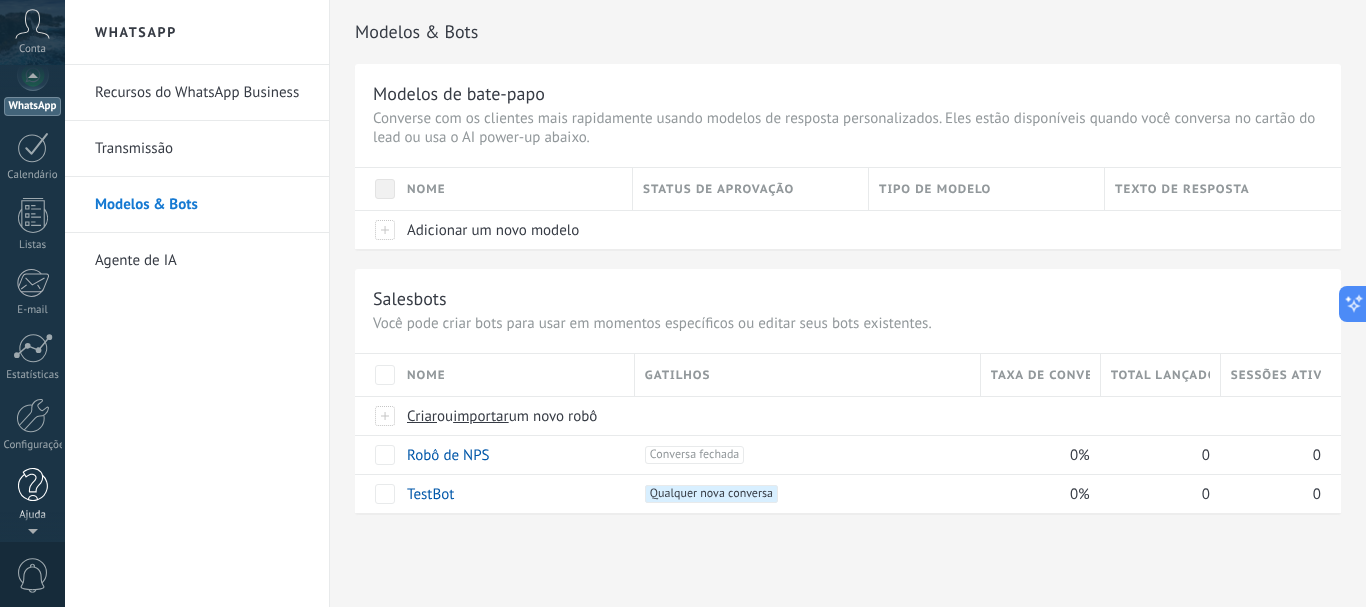 click at bounding box center [33, 485] 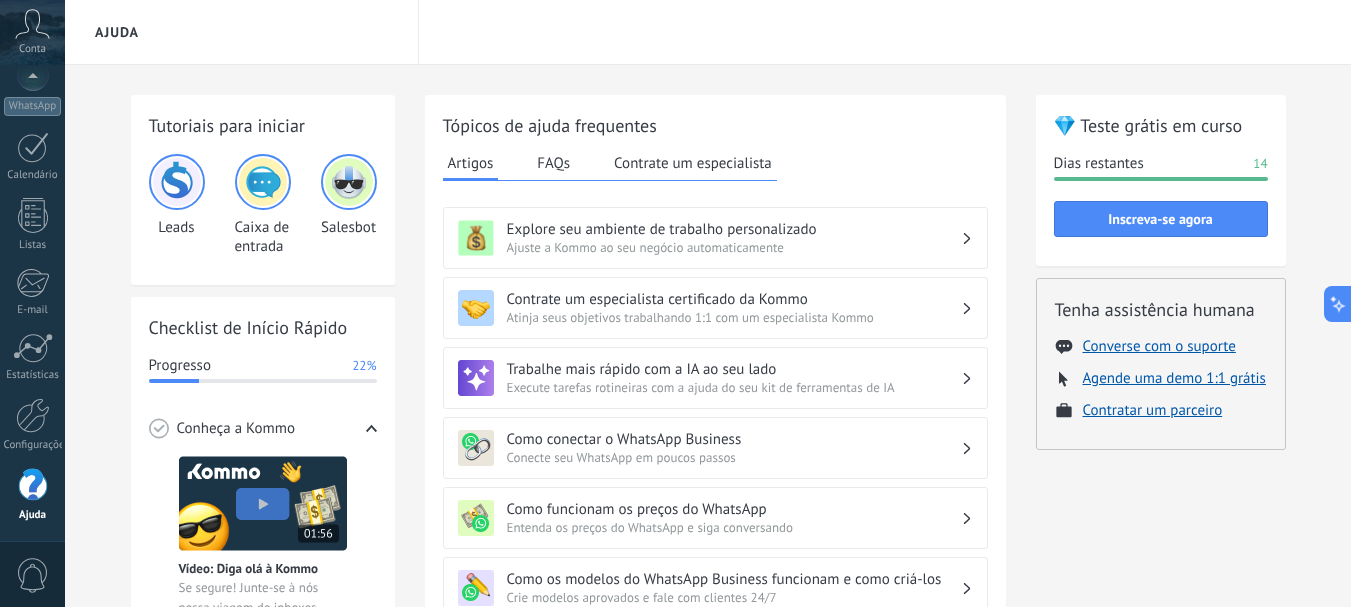 click on "Ajuste a Kommo ao seu negócio automaticamente" at bounding box center (734, 247) 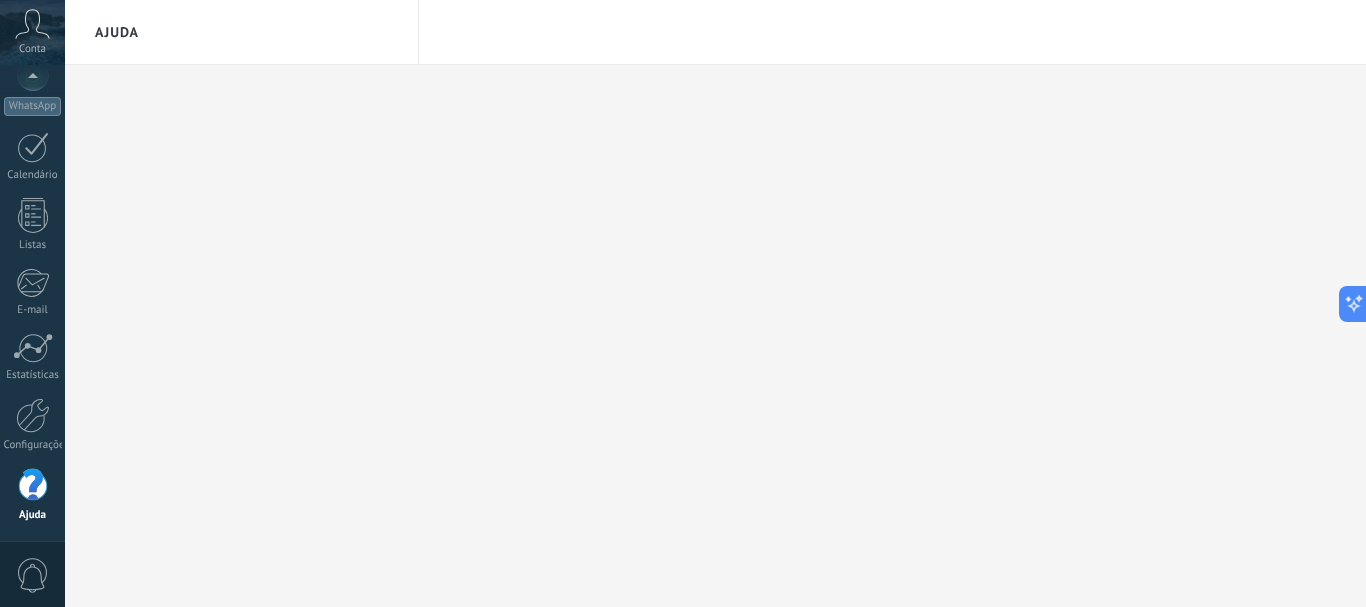 click at bounding box center (33, 485) 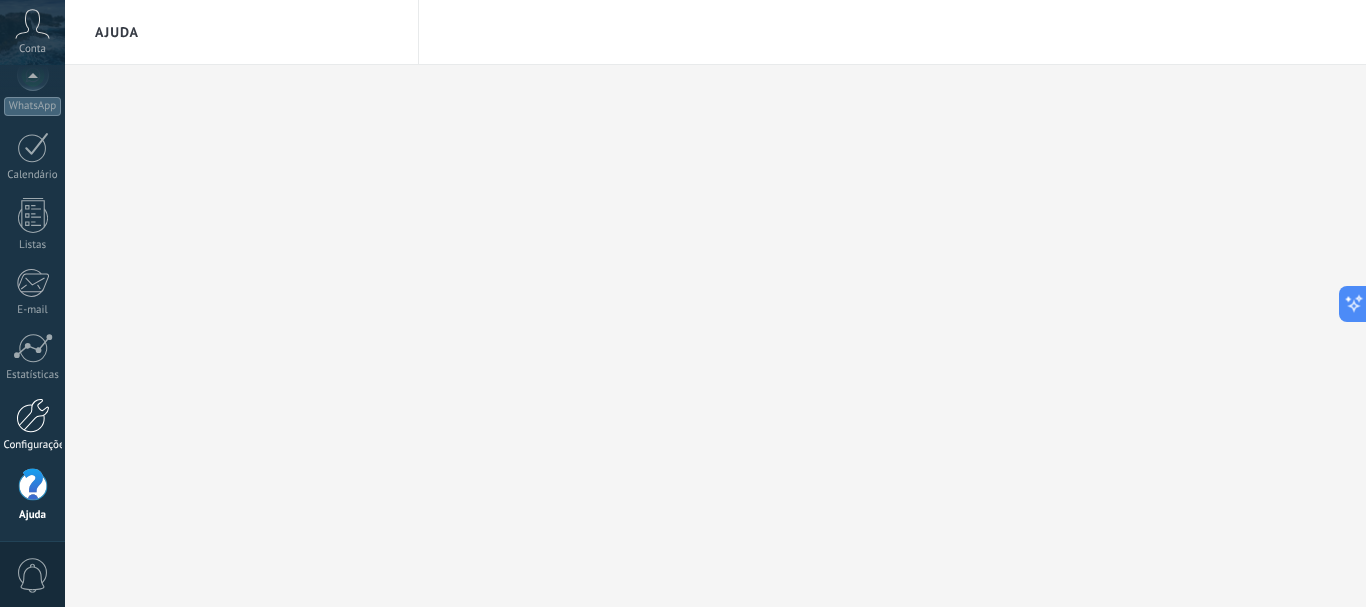 click on "Configurações" at bounding box center [33, 445] 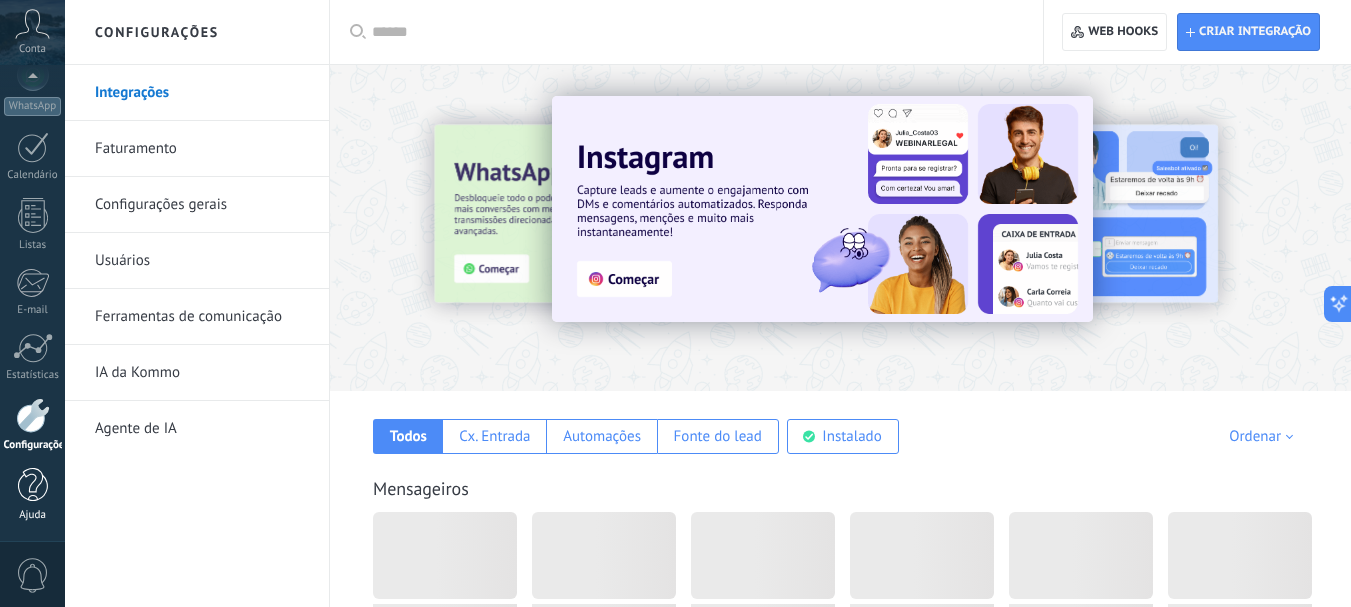 click at bounding box center [33, 485] 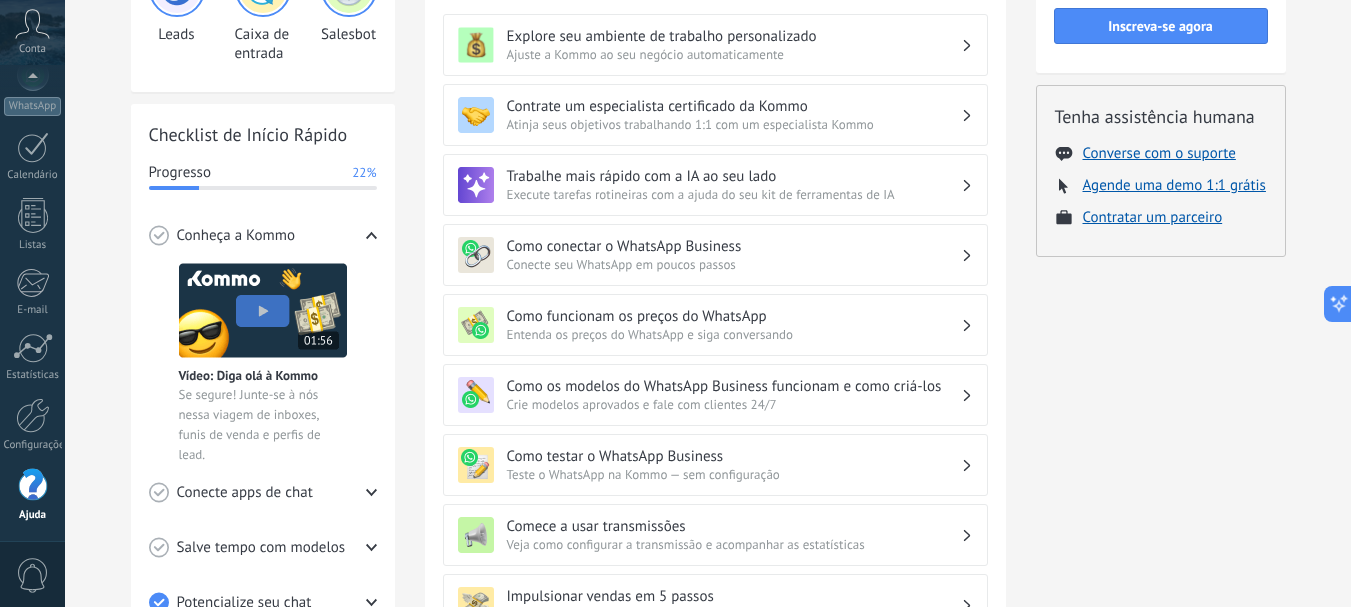 scroll, scrollTop: 200, scrollLeft: 0, axis: vertical 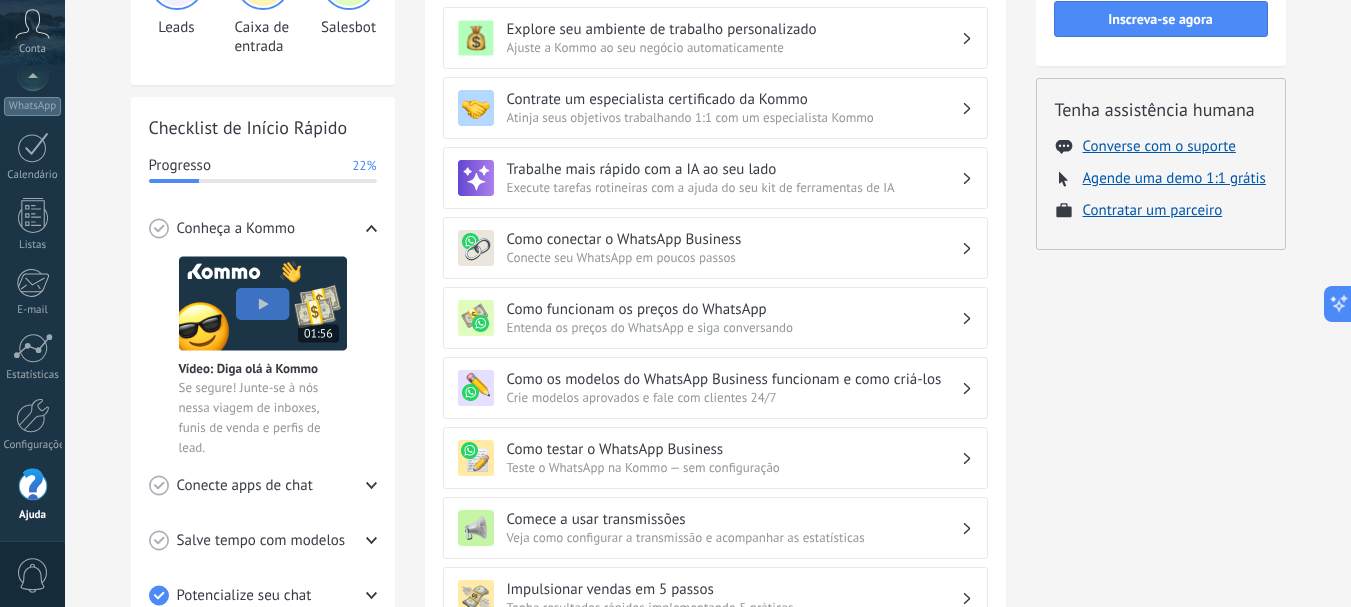click on "Conecte seu WhatsApp em poucos passos" at bounding box center (734, 257) 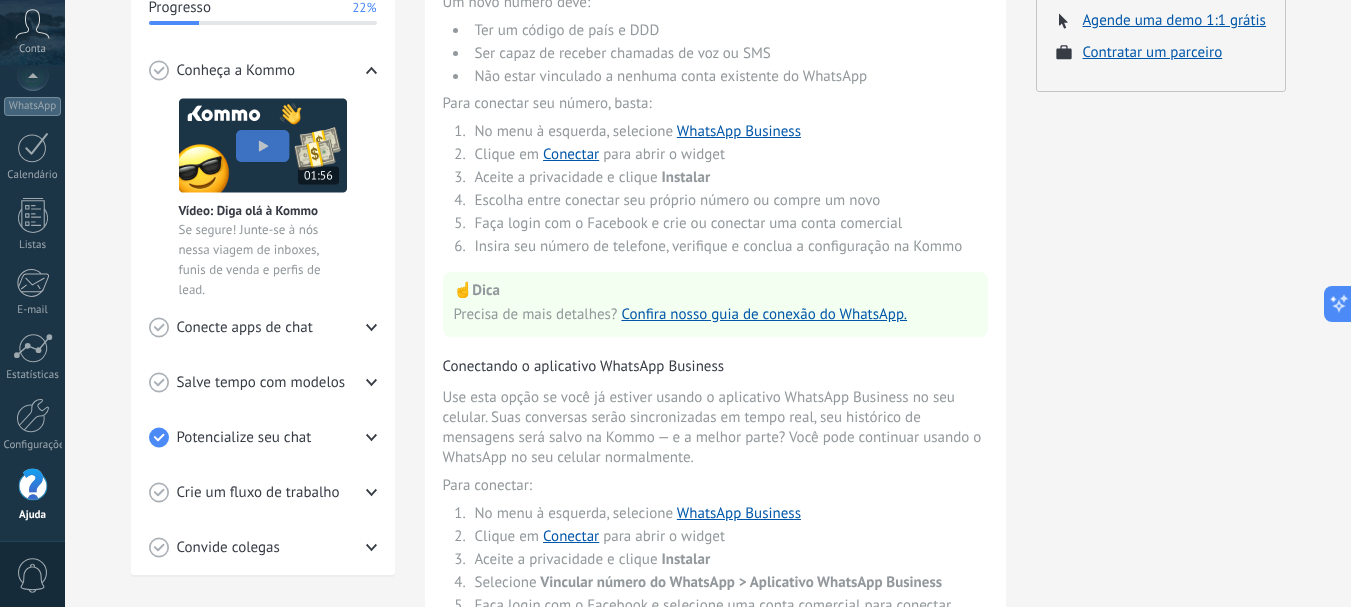 scroll, scrollTop: 465, scrollLeft: 0, axis: vertical 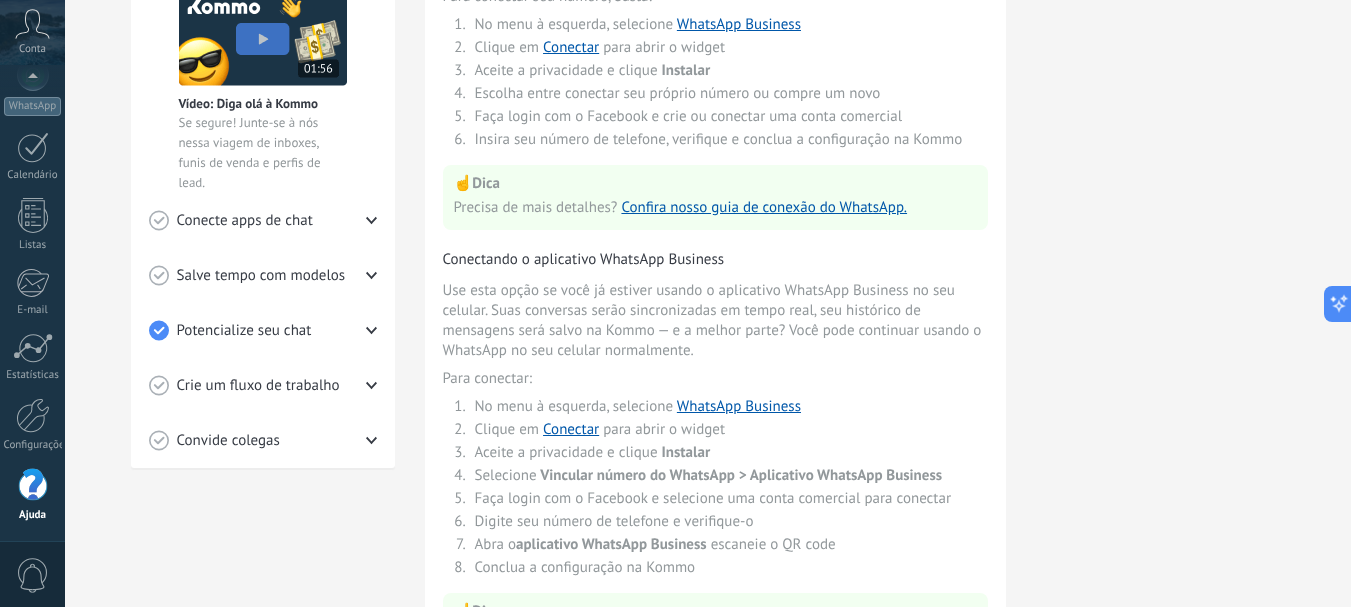 click 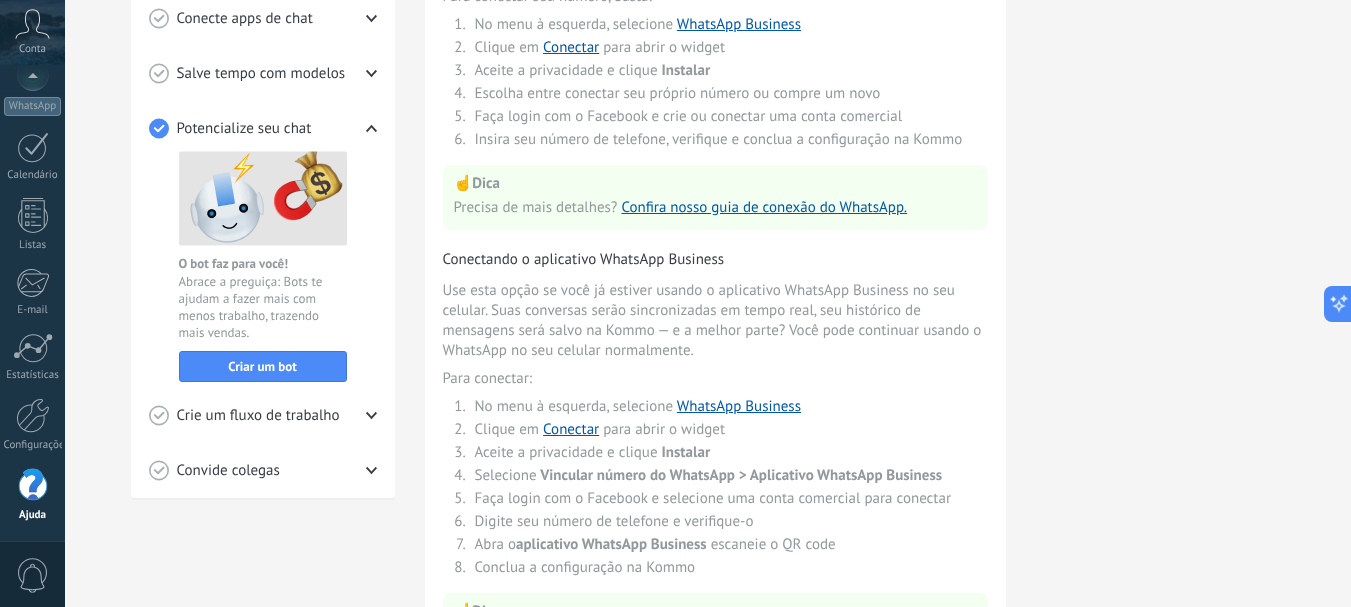click 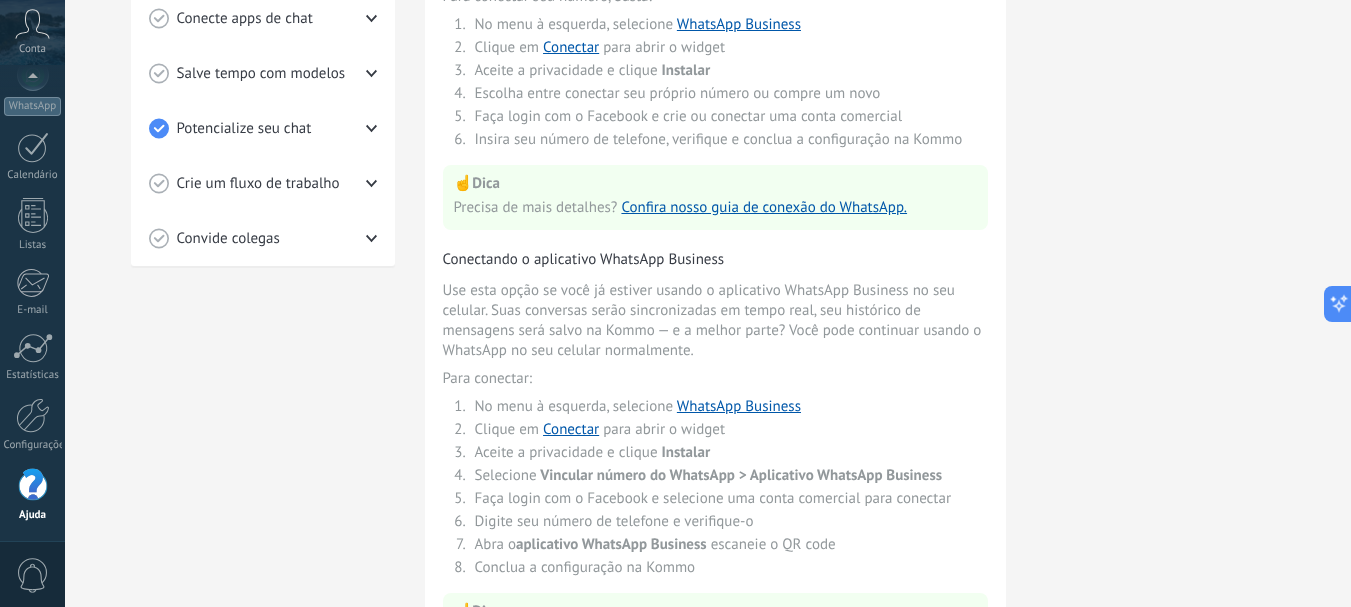 click 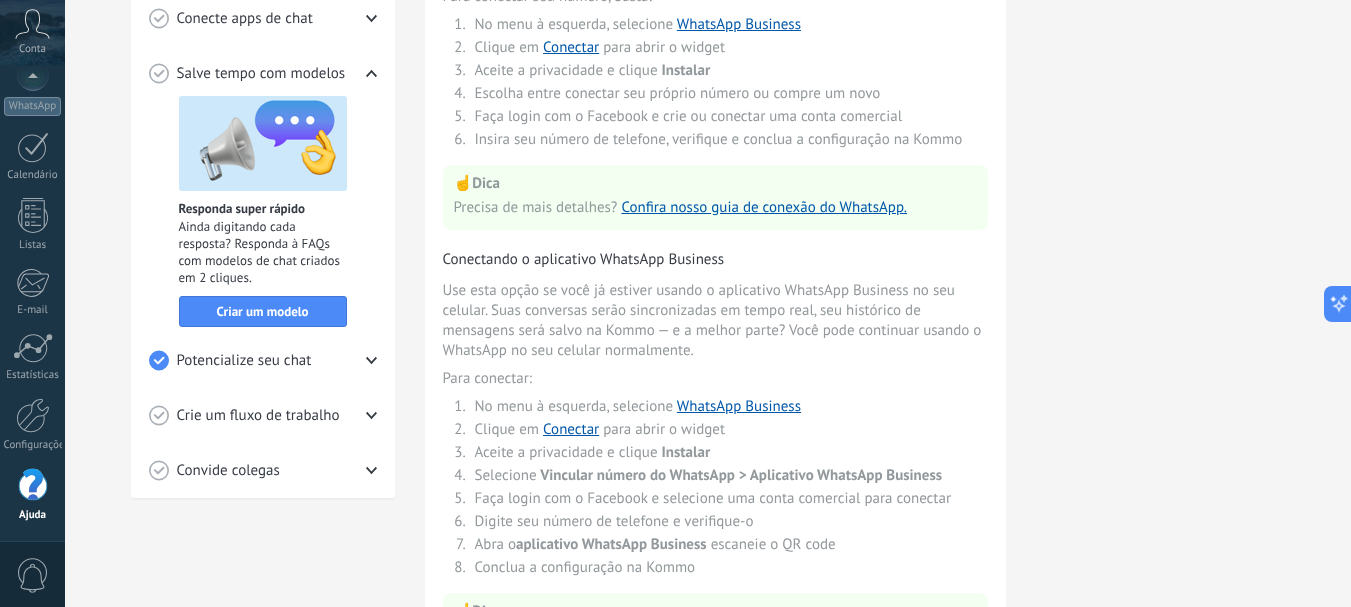 click 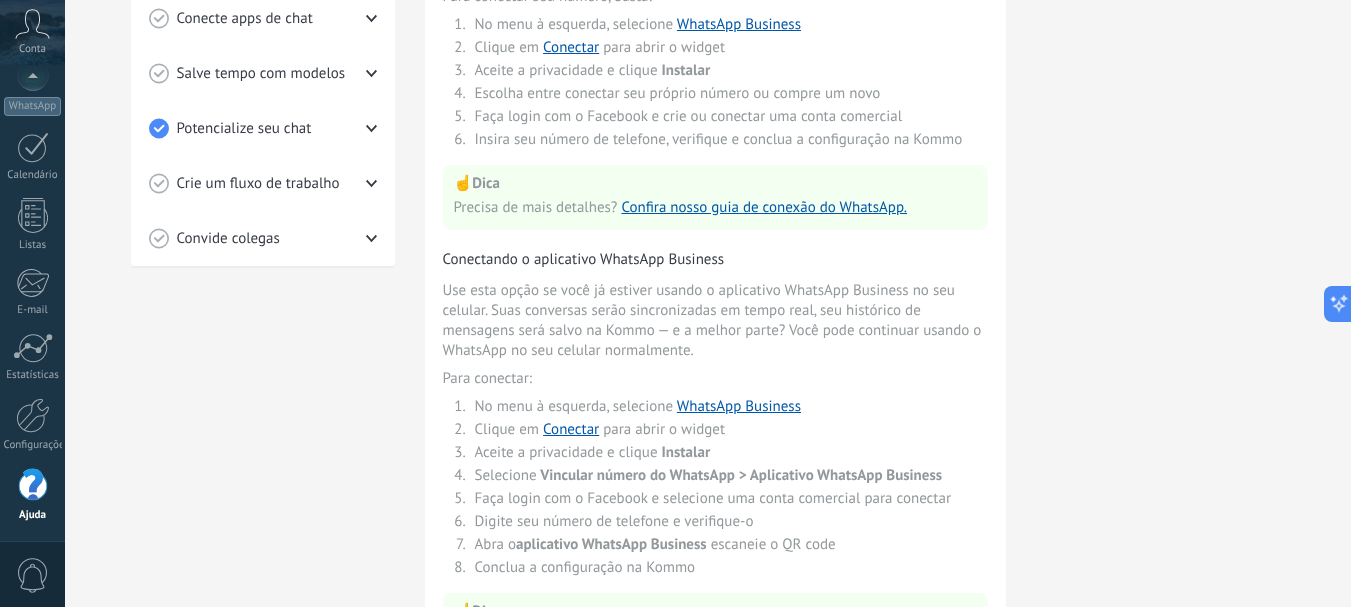 click 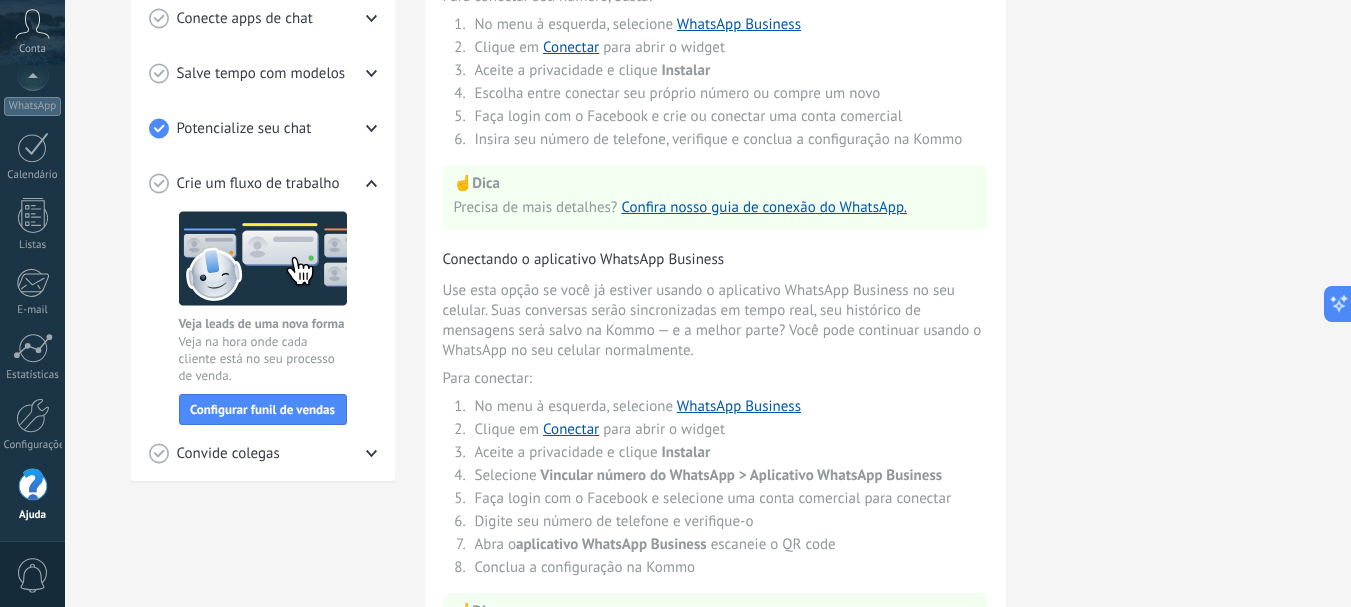click 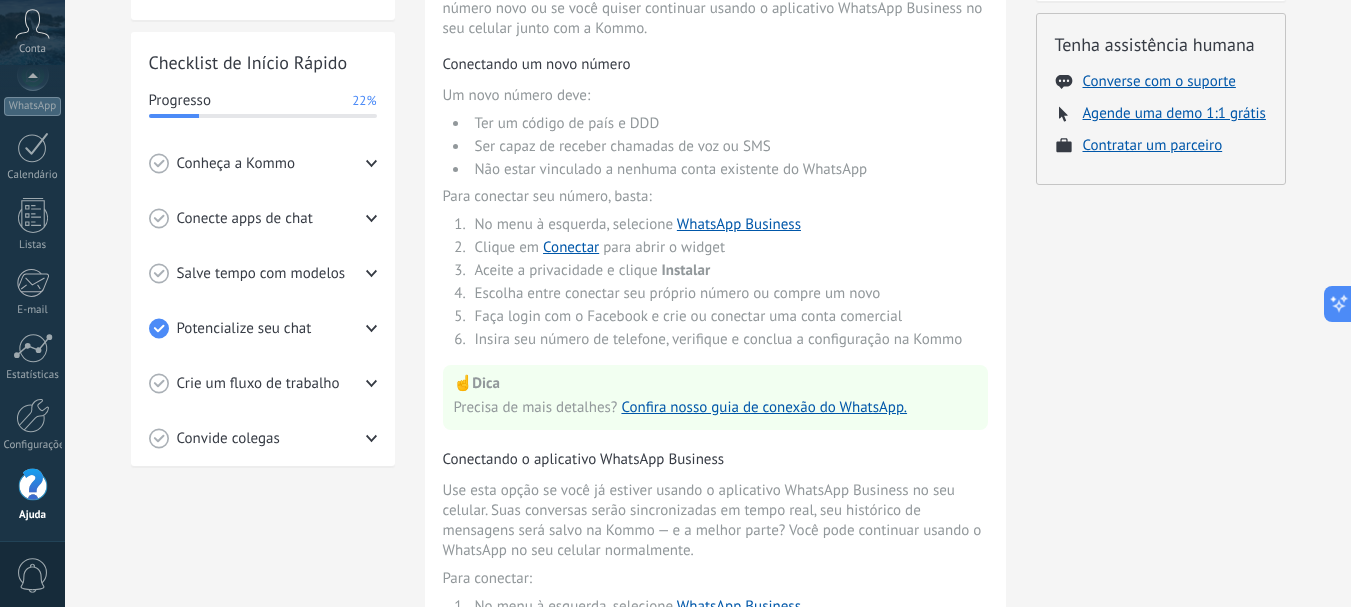 scroll, scrollTop: 165, scrollLeft: 0, axis: vertical 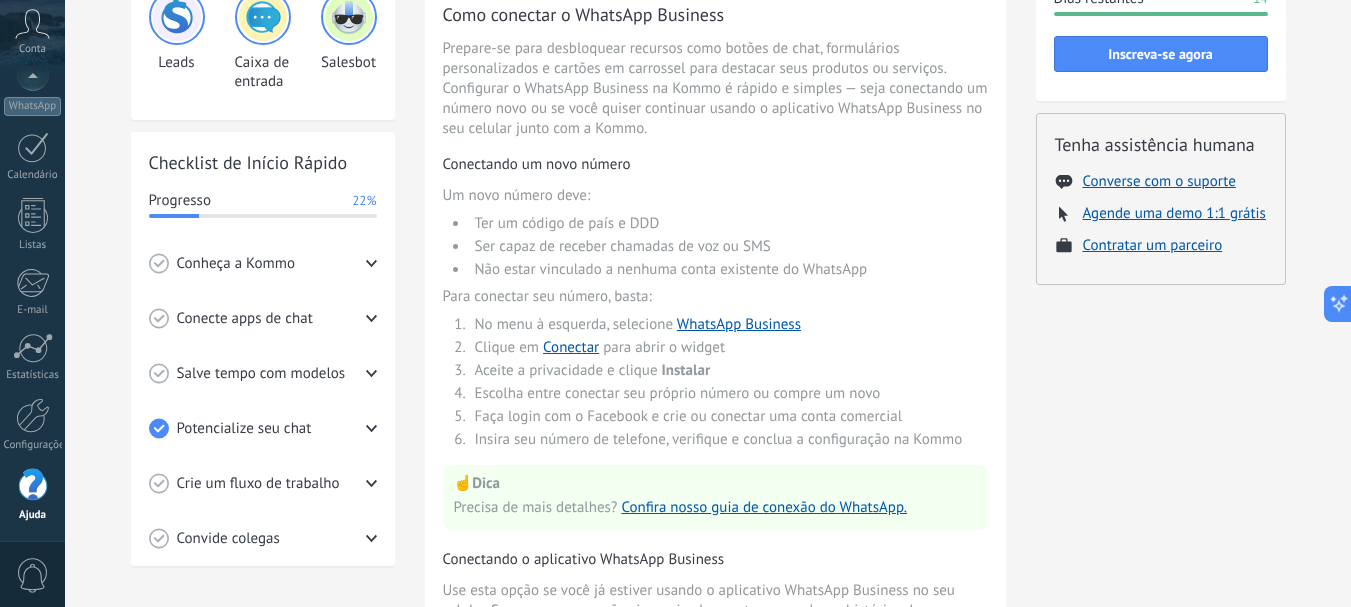 click on "Conheça a Kommo" at bounding box center [263, 263] 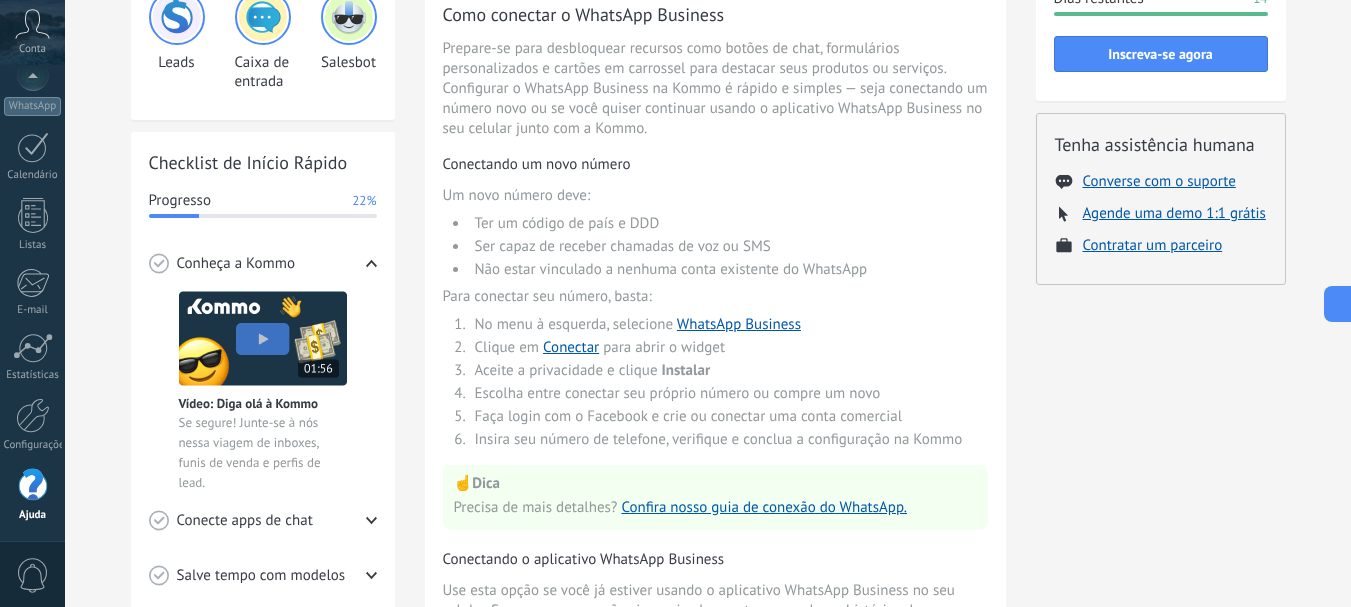 click on "Conheça a Kommo" at bounding box center (263, 263) 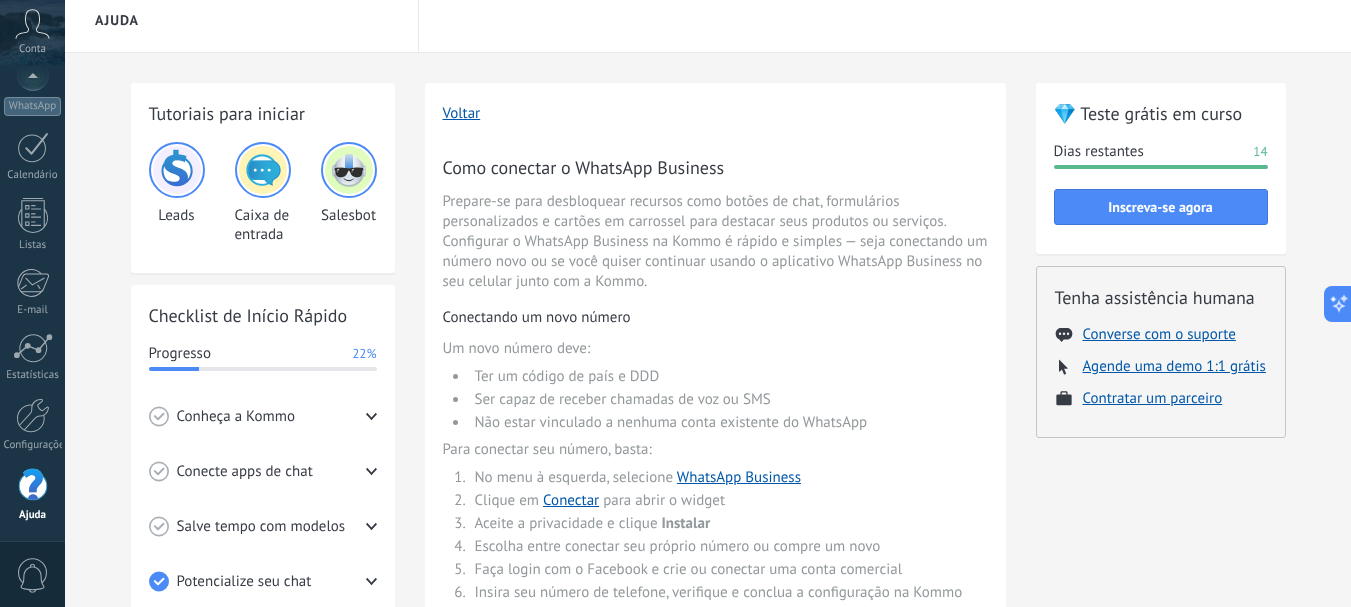 scroll, scrollTop: 0, scrollLeft: 0, axis: both 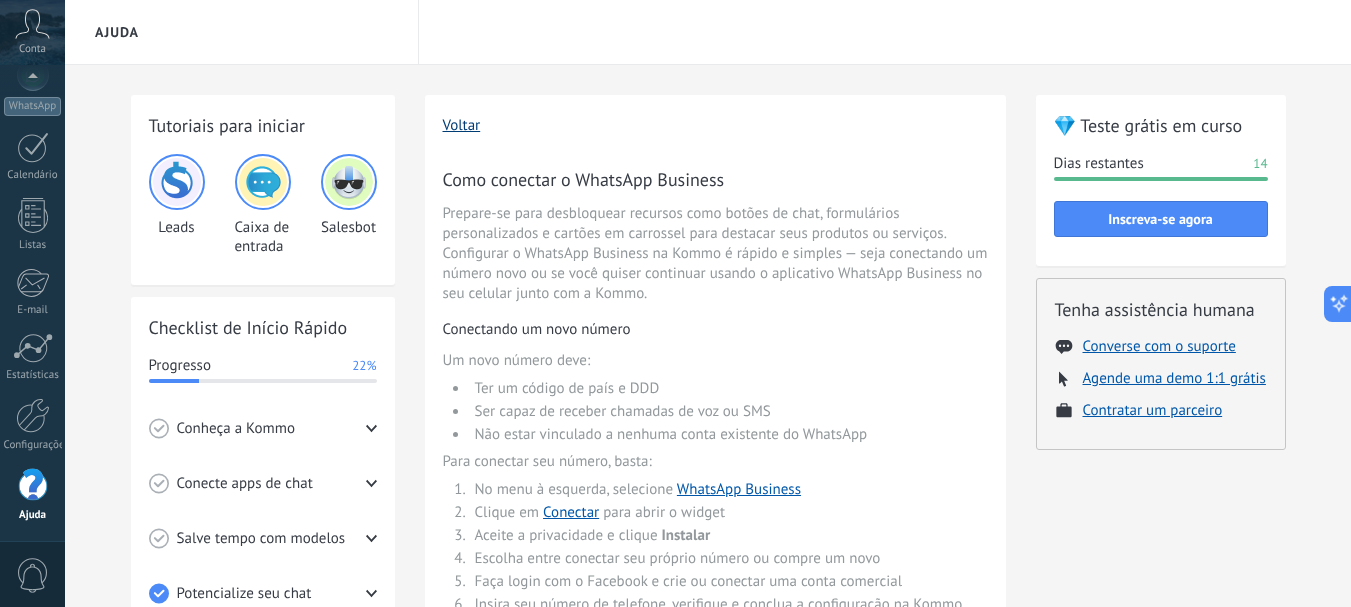 click on "Voltar" at bounding box center (462, 125) 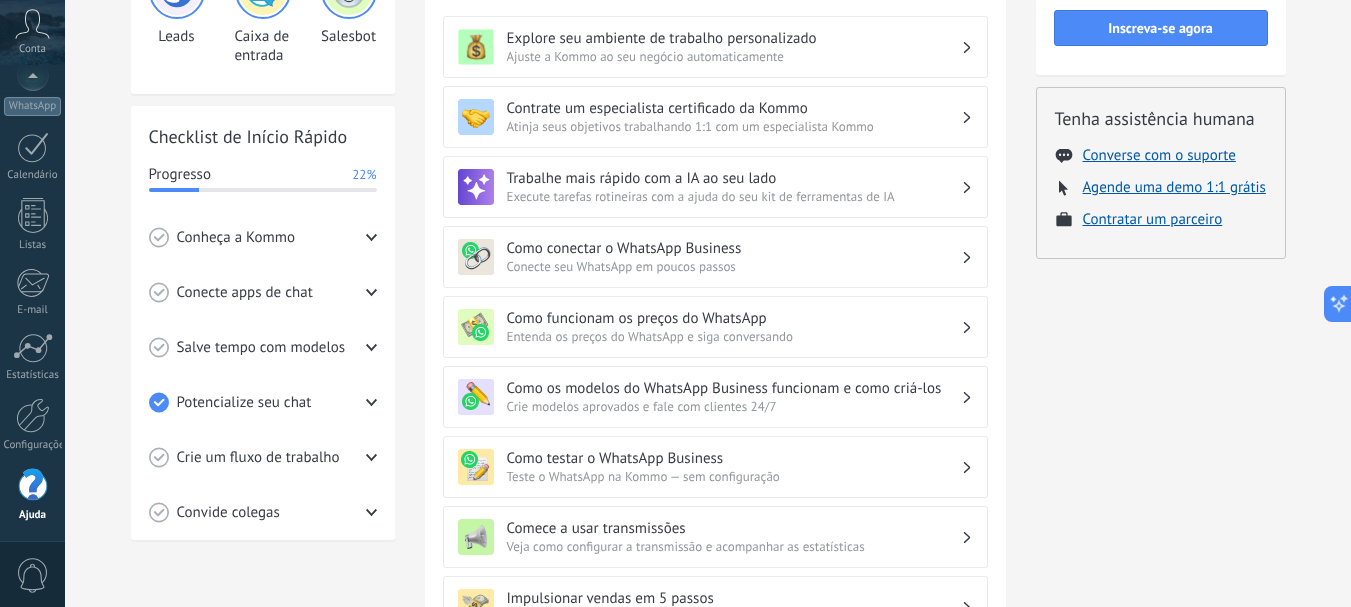 scroll, scrollTop: 200, scrollLeft: 0, axis: vertical 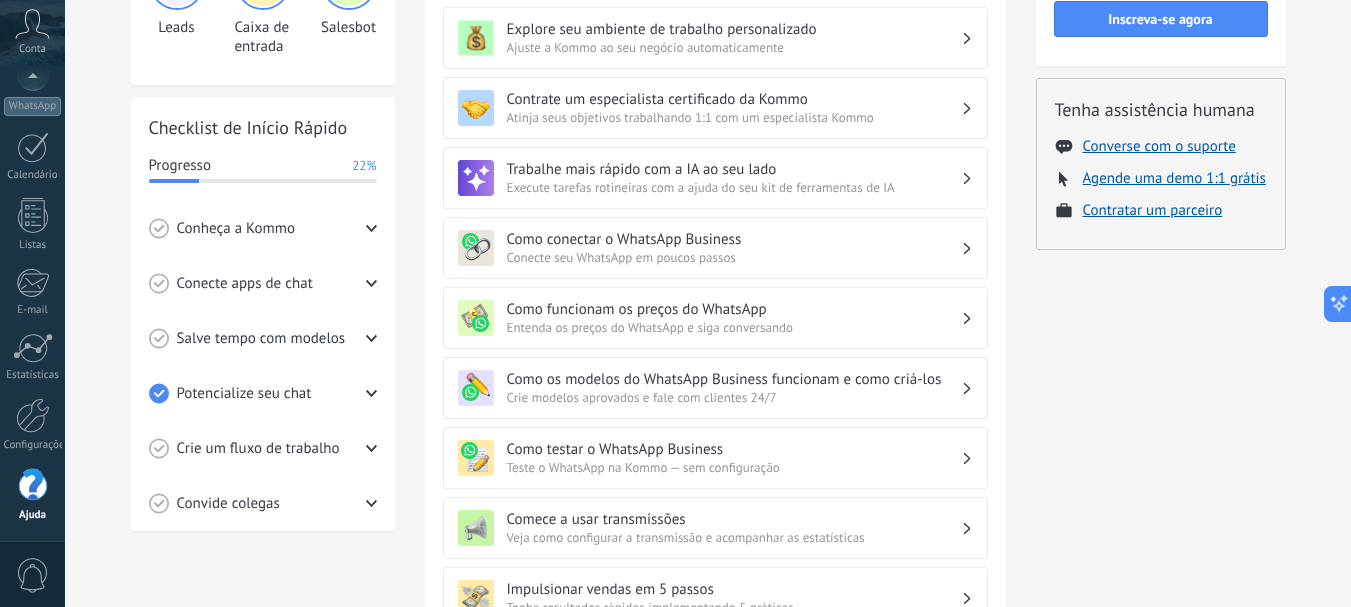 click on "Como funcionam os preços do WhatsApp" at bounding box center (734, 309) 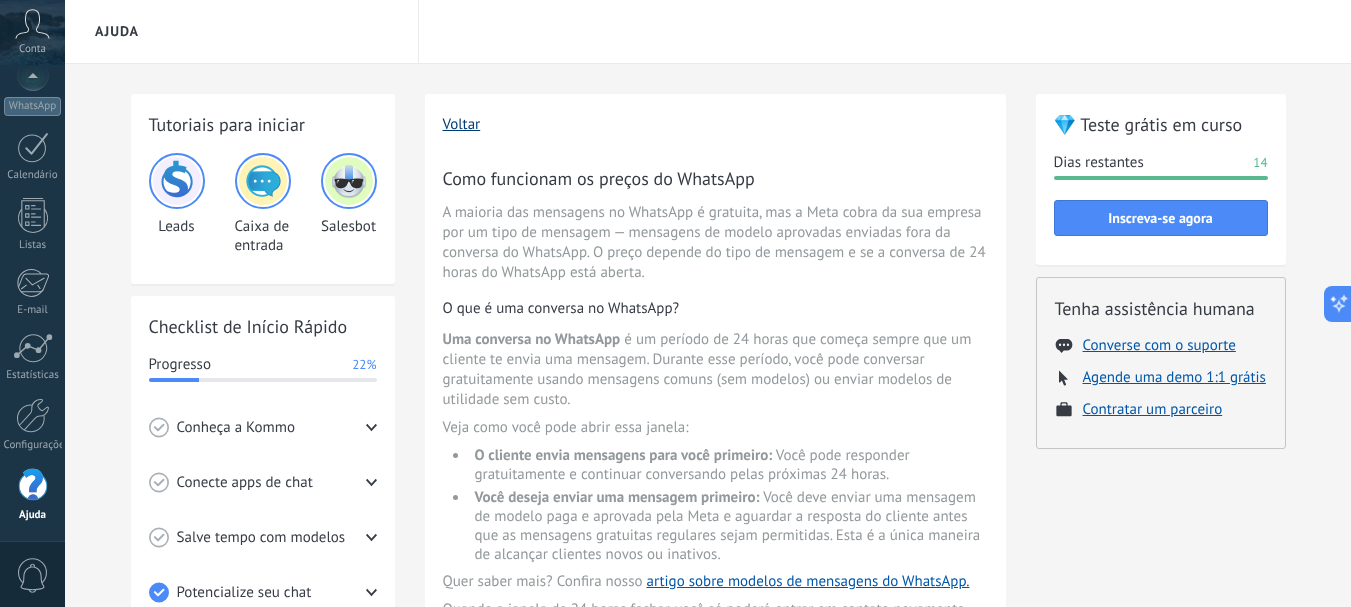 scroll, scrollTop: 0, scrollLeft: 0, axis: both 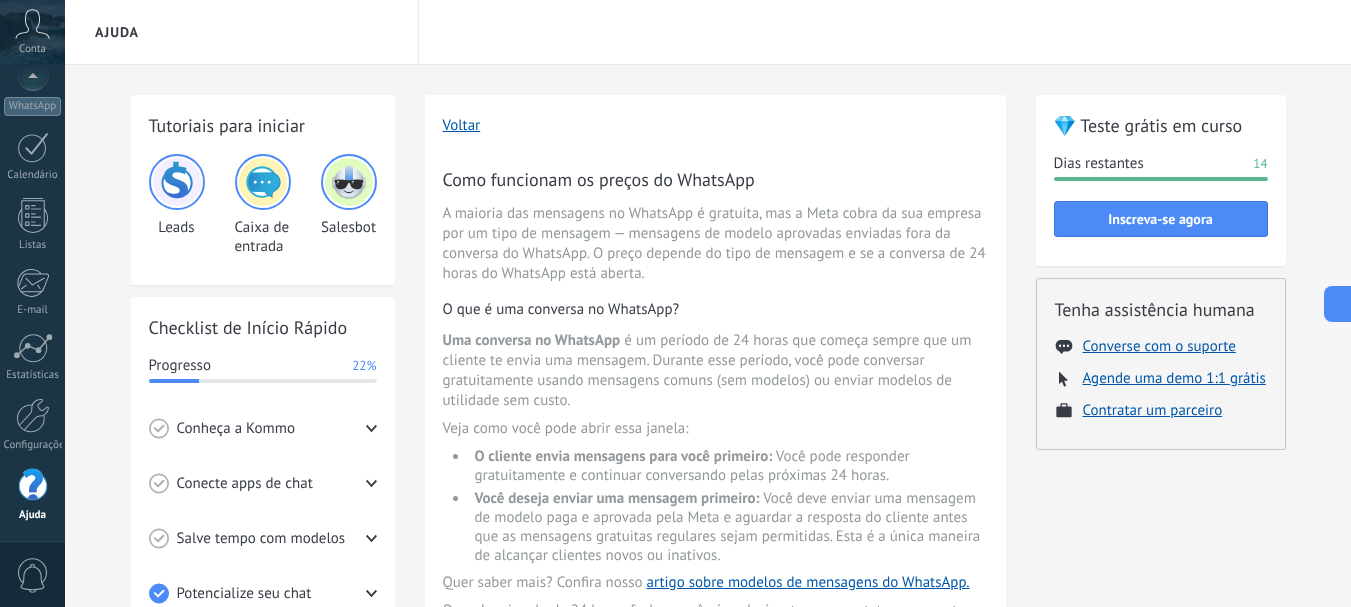 click on "Voltar Como funcionam os preços do WhatsApp A maioria das mensagens no WhatsApp é gratuita, mas a Meta cobra da sua empresa por um tipo de mensagem — mensagens de modelo aprovadas enviadas fora da conversa do WhatsApp. O preço depende do tipo de mensagem e se a conversa de 24 horas do WhatsApp está aberta. O que é uma conversa no WhatsApp? Uma conversa no WhatsApp   é um período de 24 horas que começa sempre que um cliente te envia uma mensagem. Durante esse período, você pode conversar gratuitamente usando mensagens comuns (sem modelos) ou enviar modelos de utilidade sem custo. Veja como você pode abrir essa janela: O cliente envia mensagens para você primeiro:   Você pode responder gratuitamente e continuar conversando pelas próximas 24 horas. Você deseja enviar uma mensagem primeiro:   Quer saber mais? Confira nosso   artigo sobre modelos de mensagens do WhatsApp. Quando a janela de 24 horas fechar, você só poderá entrar em contato novamente enviando uma   nova mensagem de modelo paga." at bounding box center [715, 964] 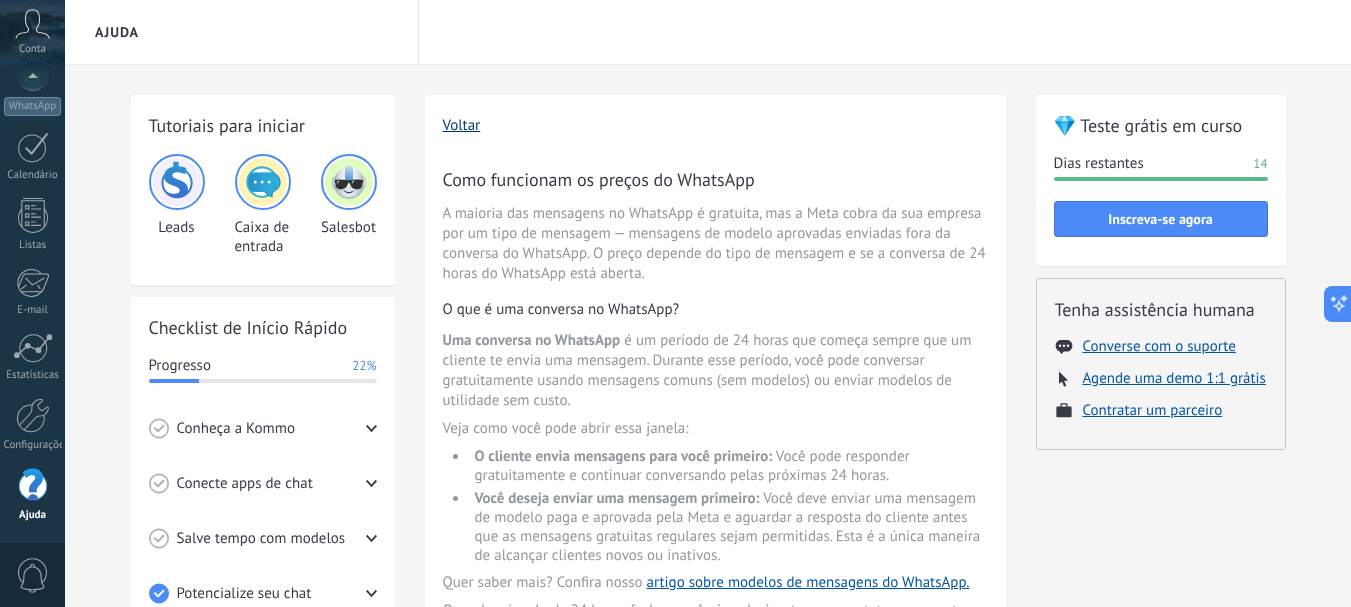 click on "Voltar" at bounding box center (462, 125) 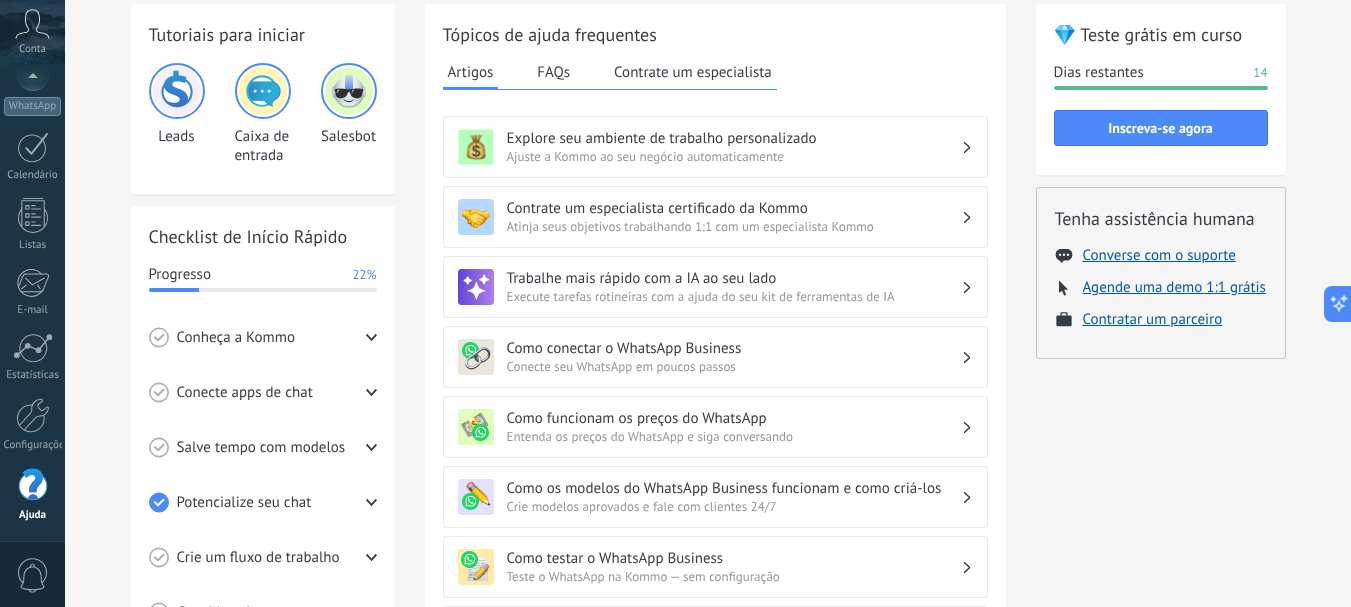 scroll, scrollTop: 200, scrollLeft: 0, axis: vertical 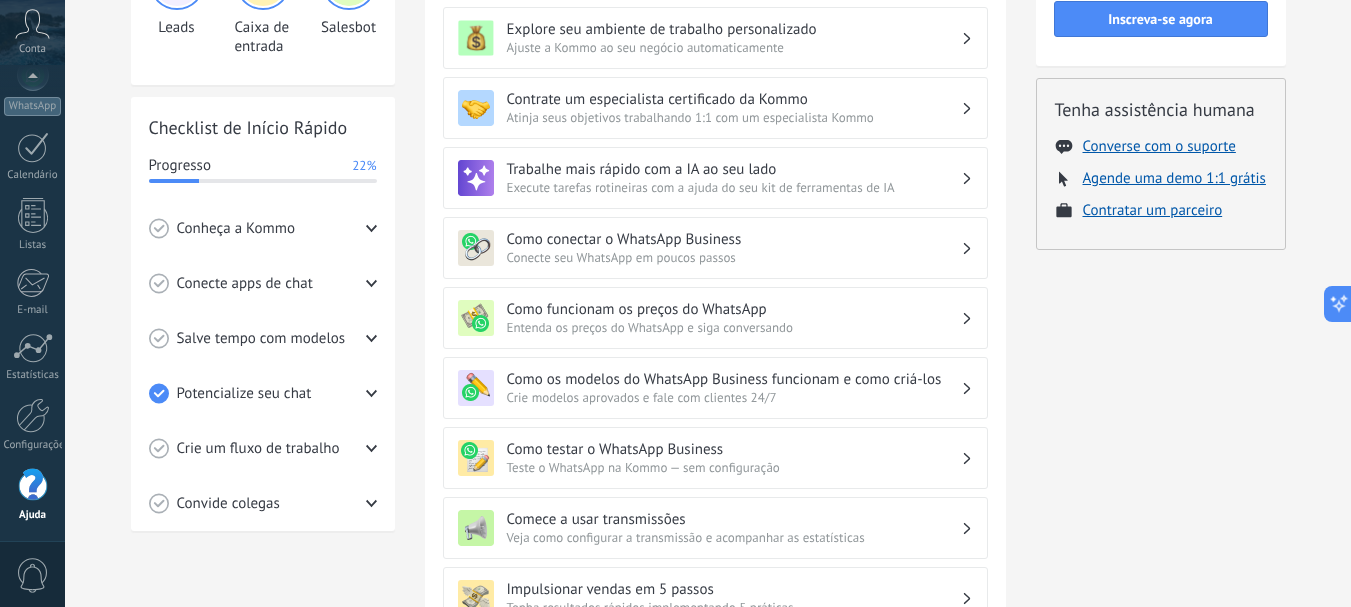 click on "Como os modelos do WhatsApp Business funcionam e como criá-los" at bounding box center (734, 379) 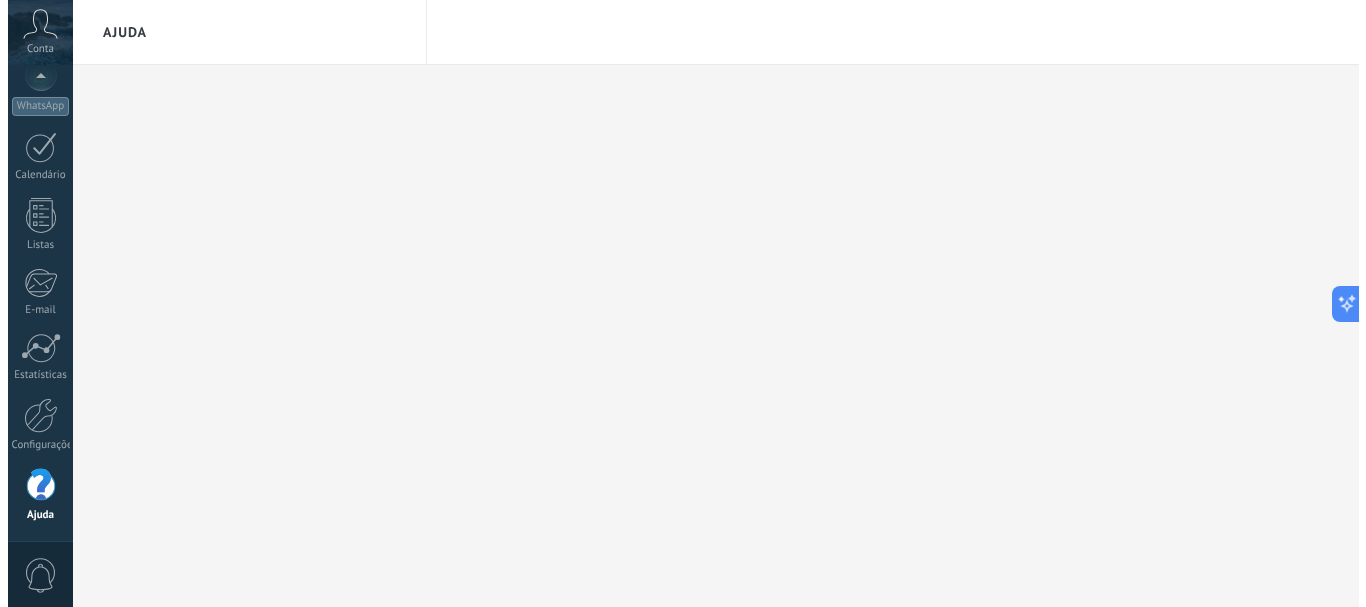 scroll, scrollTop: 0, scrollLeft: 0, axis: both 